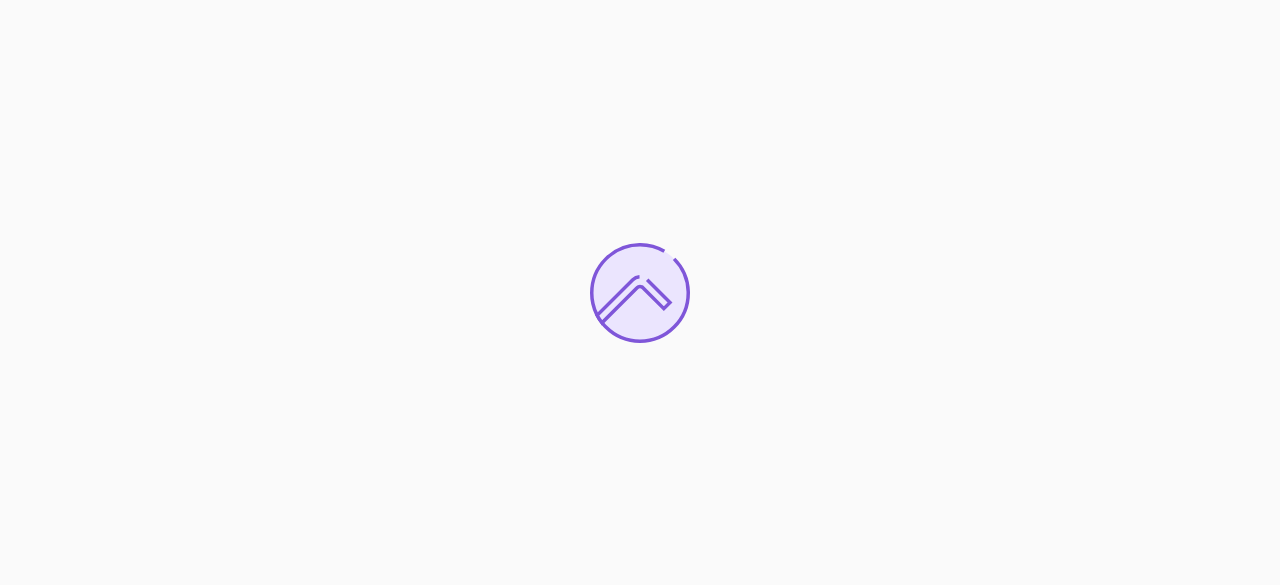 scroll, scrollTop: 0, scrollLeft: 0, axis: both 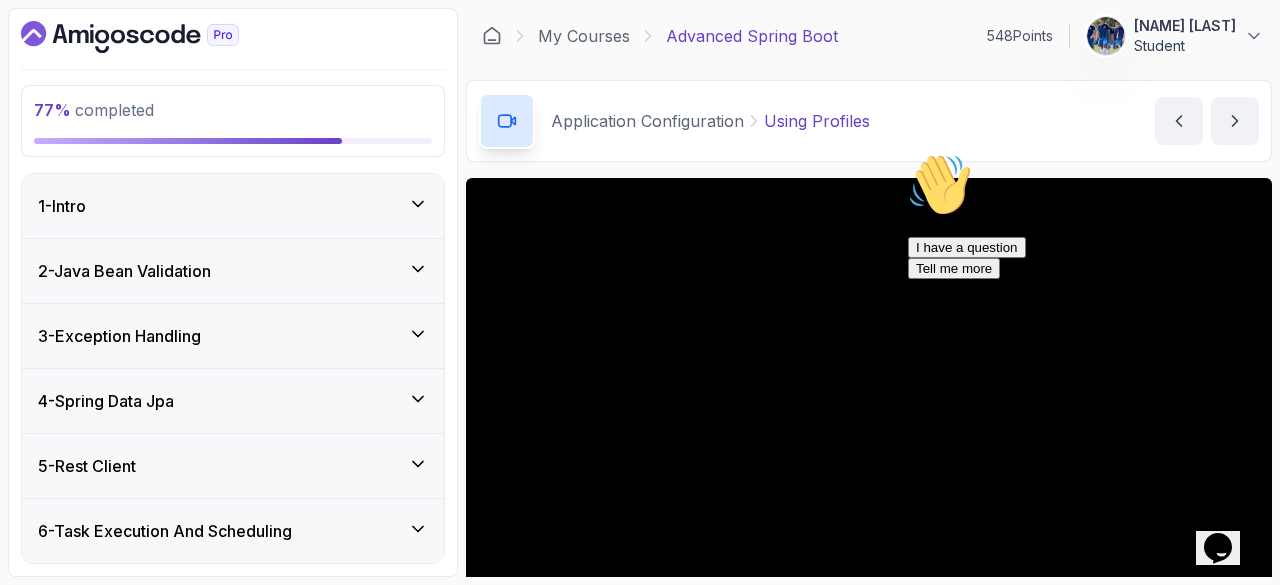 click on "Application Configuration Using Profiles Using Profiles by nelson" at bounding box center [869, 121] 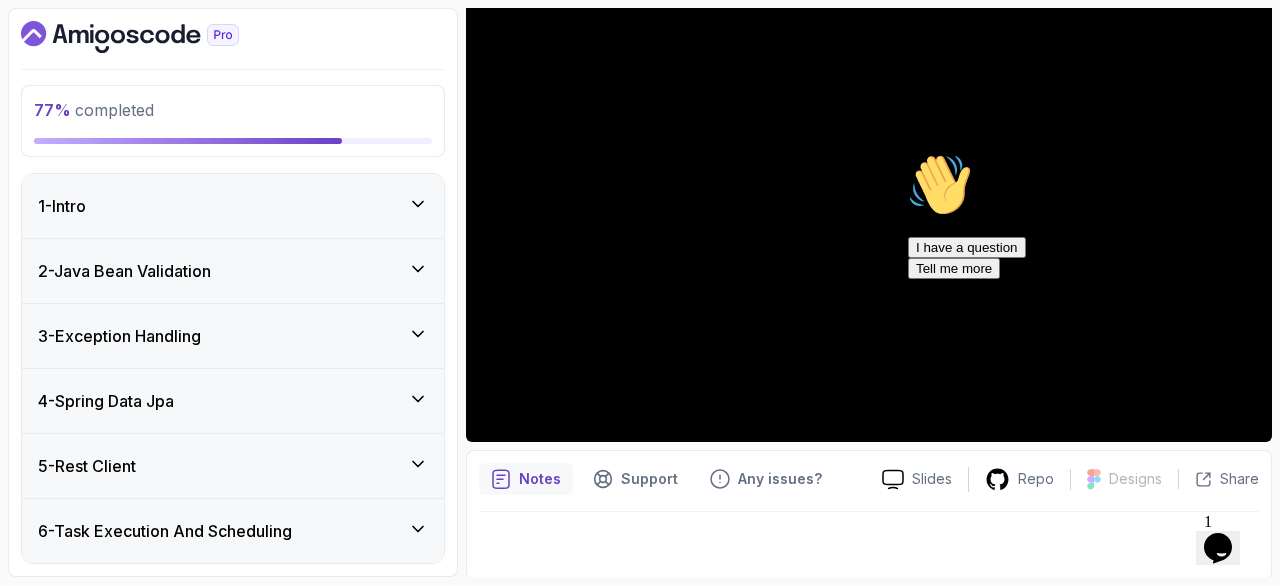 scroll, scrollTop: 192, scrollLeft: 0, axis: vertical 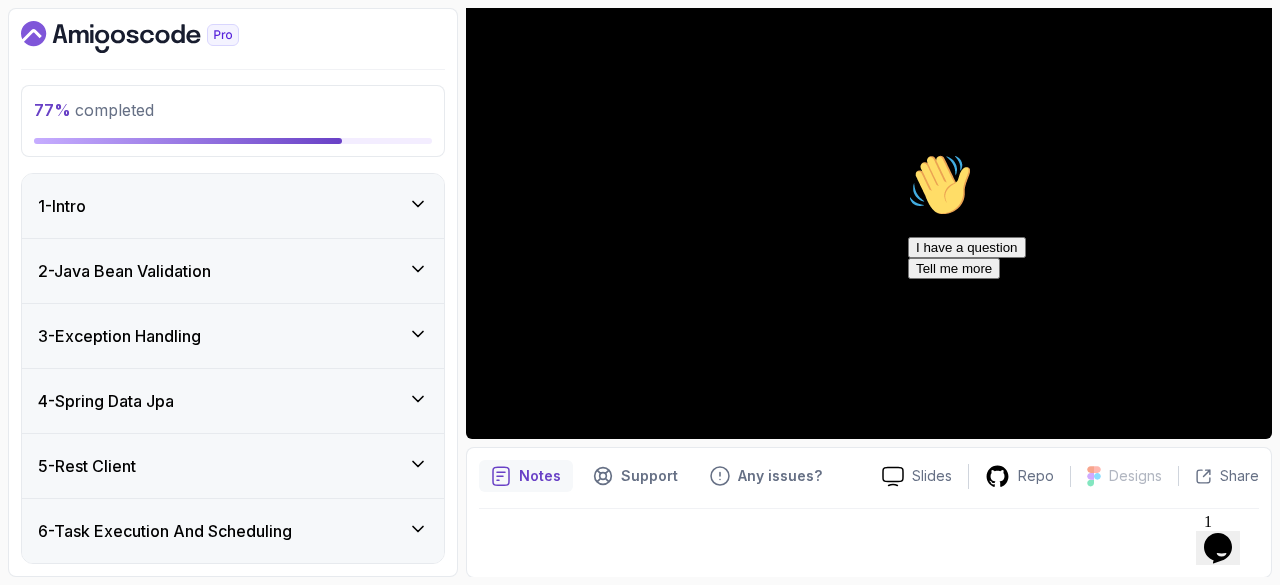 click at bounding box center (908, 153) 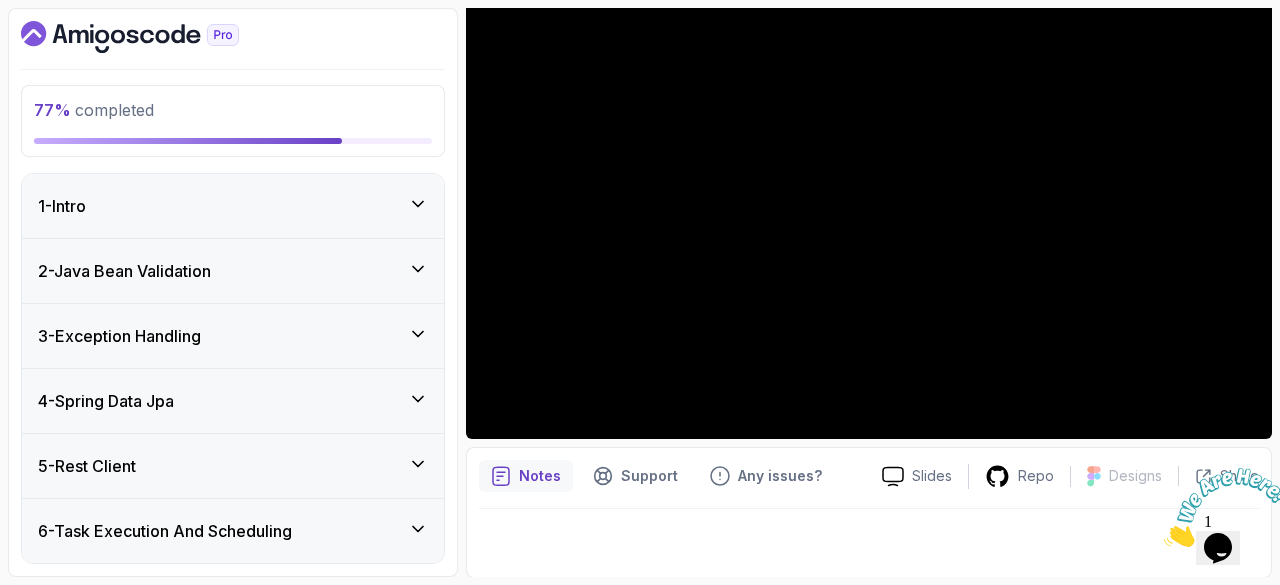 click on "77 % completed 1 - Intro 2 - Java Bean Validation 3 - Exception Handling 4 - Spring Data Jpa 5 - Rest Client 6 - Task Execution And Scheduling 7 - Application Configuration 1 - Intro To Application Configuration 5:54 2 - Custom Properties 2:30 3 - Reading Values From Properties 8:51 4 - Env Variables And Command Line Arguments 6:37 5 - Spring Profiles 3:48 6 - Using Profiles 6:43 7 - List Of All Properties 2:06 8 - Quiz quiz 8 - Logging 9 - Monitoring 10 - Testing 11 - Spring Security 12 - Packaging 13 - Outro My Courses Advanced Spring Boot 548 Points [NAME] [LAST] Student 17 - Application Configuration 77 % completed Application Configuration Using Profiles Using Profiles by nelson Slides Repo Designs Design not available Share Notes Support Any issues? Slides Repo Designs Design not available Share" at bounding box center (640, 292) 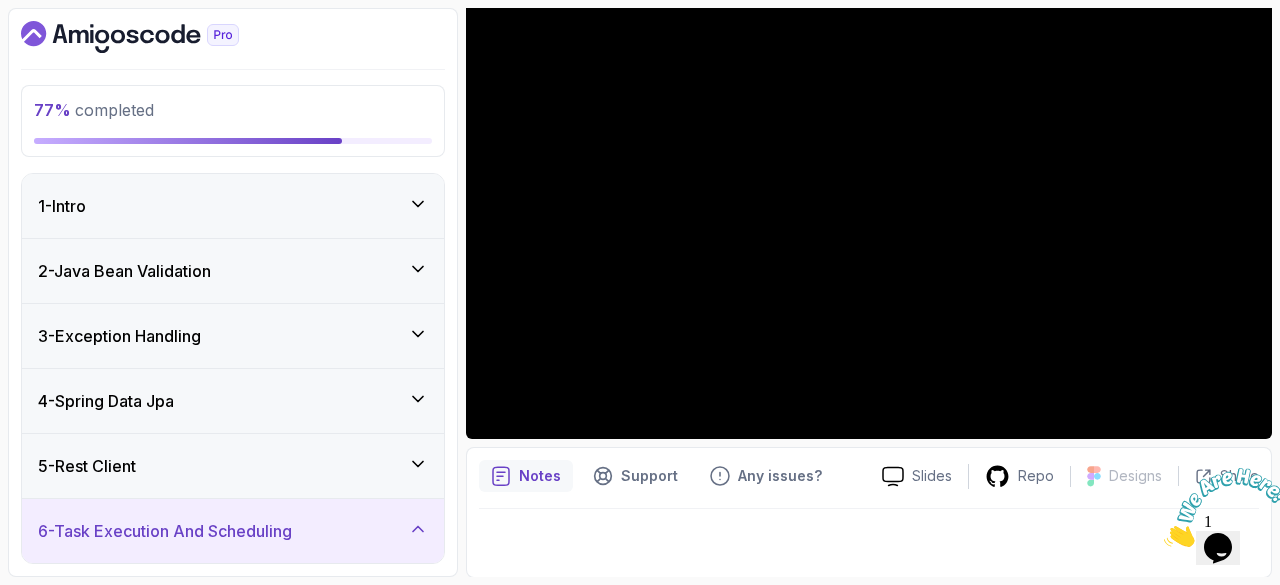 type 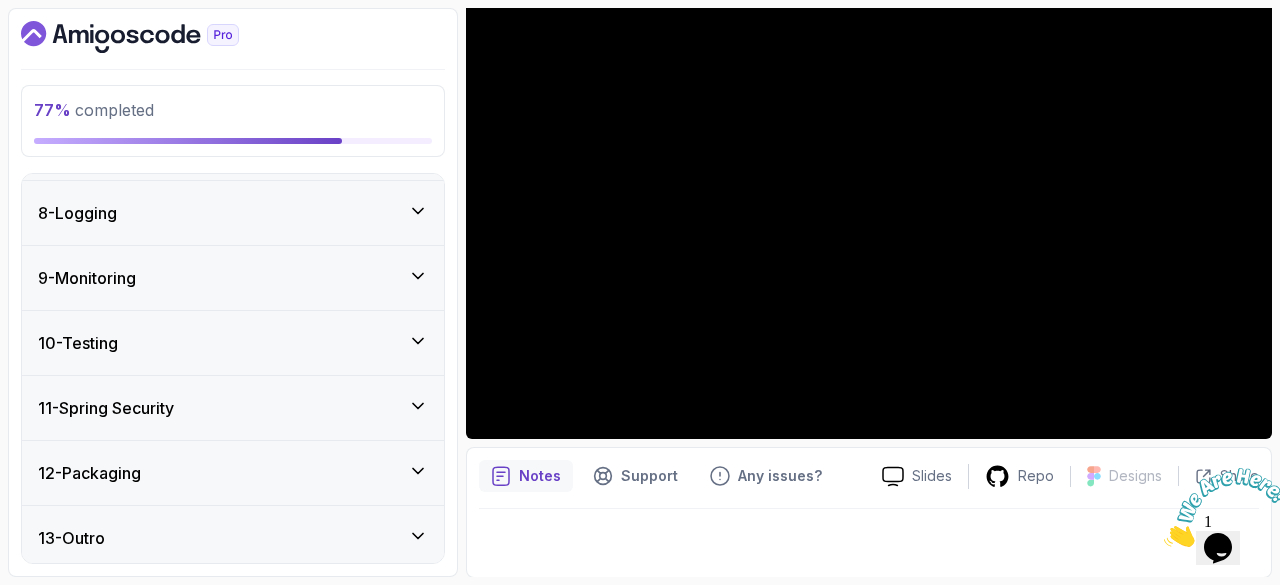 scroll, scrollTop: 912, scrollLeft: 0, axis: vertical 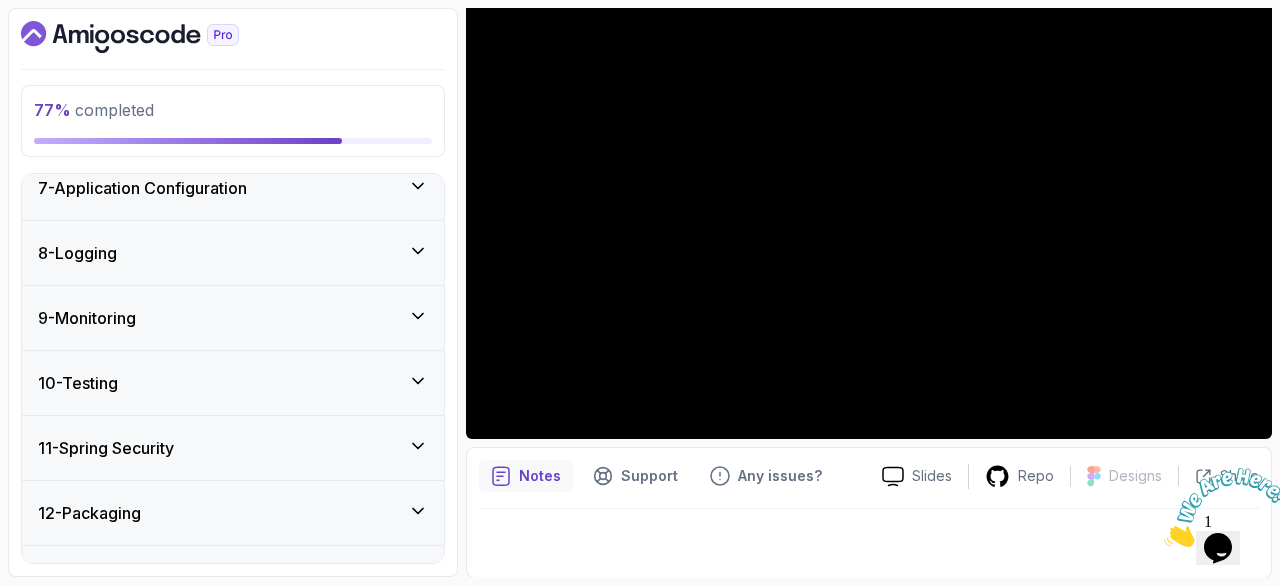 click on "9  -  Monitoring" at bounding box center [233, 318] 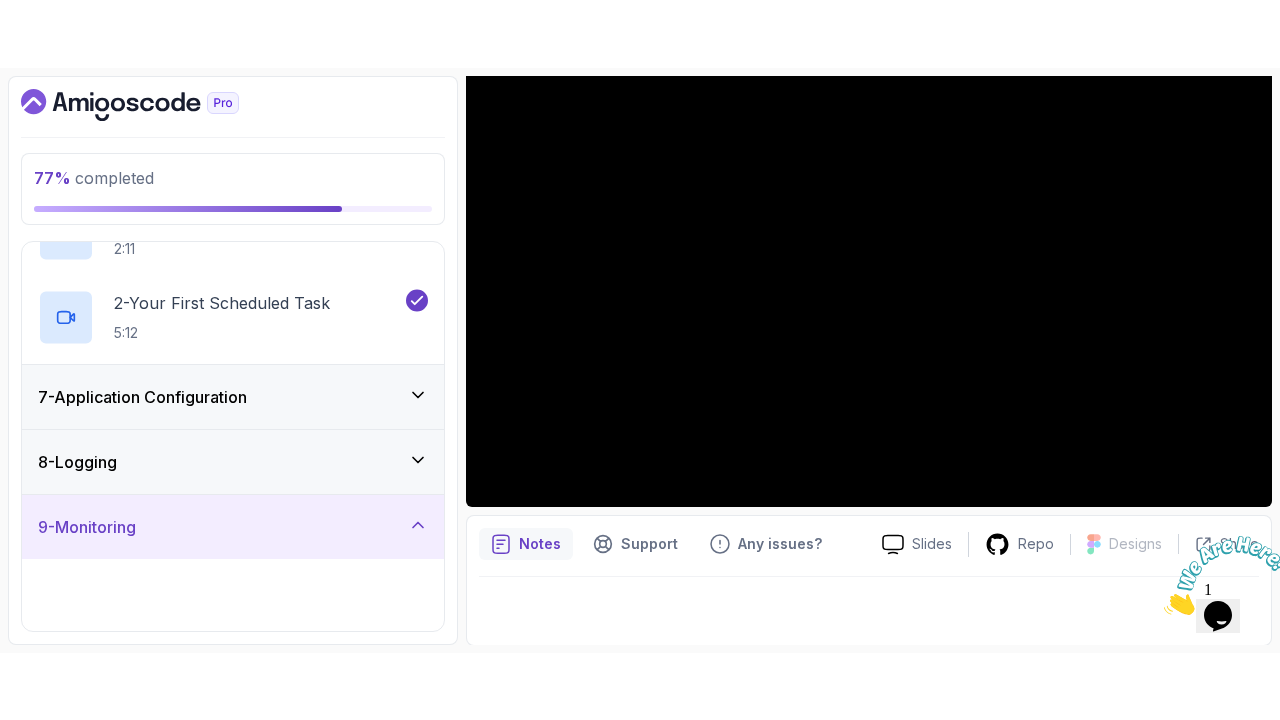 scroll, scrollTop: 408, scrollLeft: 0, axis: vertical 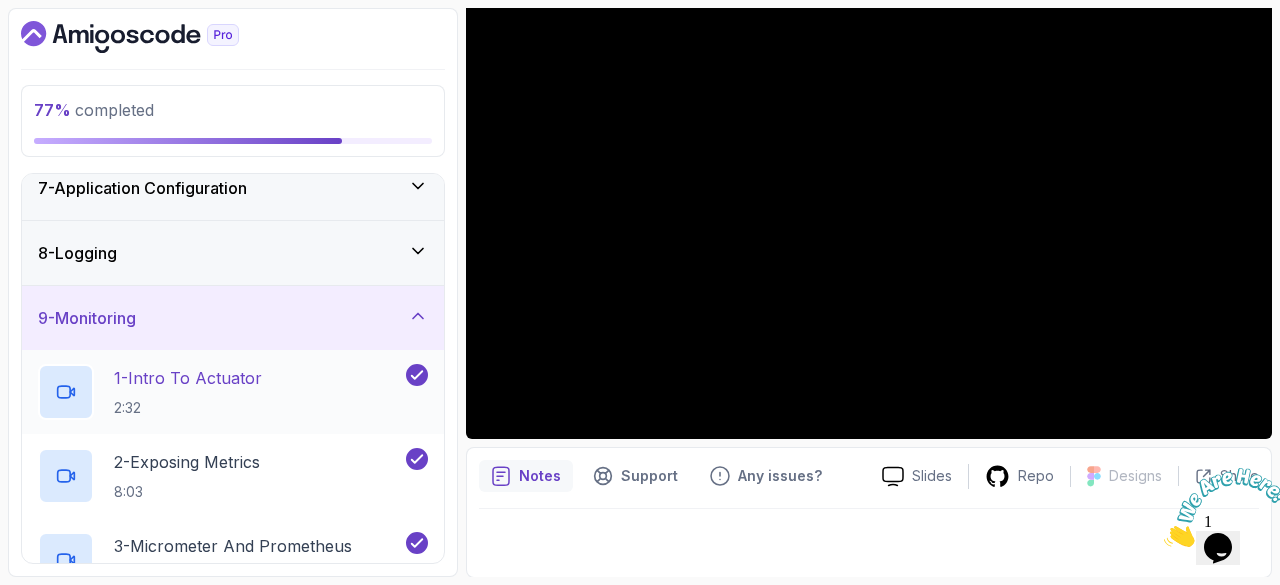click on "1  -  Intro To Actuator 2:32" at bounding box center [220, 392] 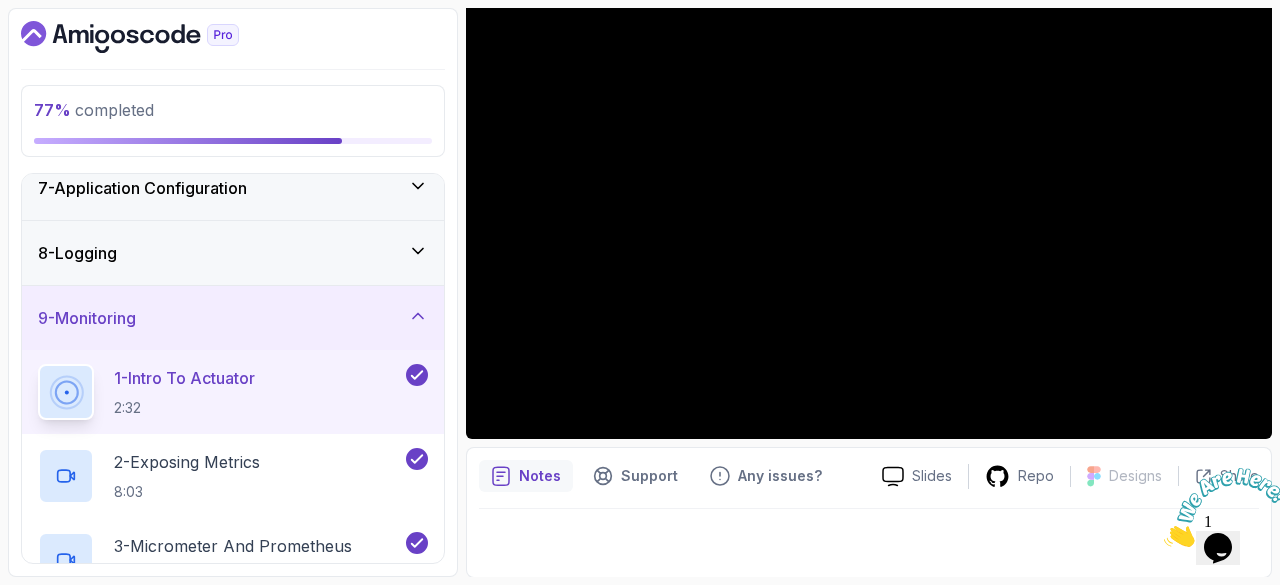 click at bounding box center [869, 537] 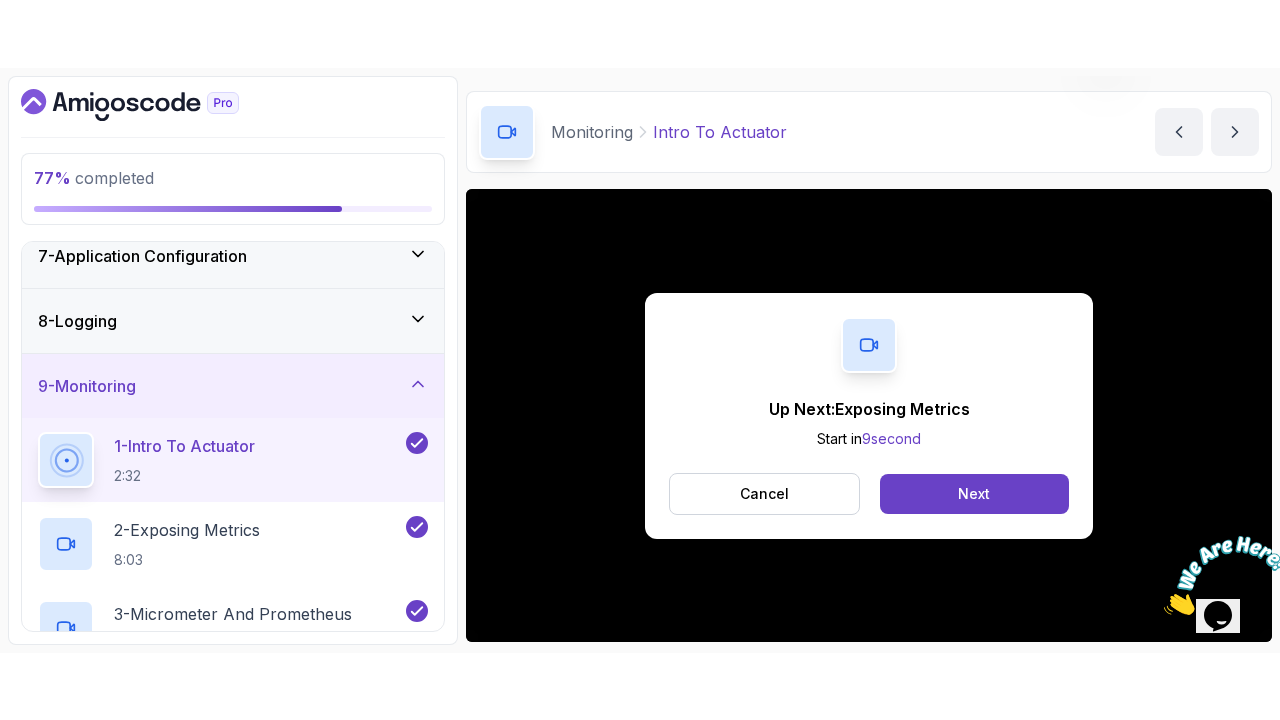 scroll, scrollTop: 192, scrollLeft: 0, axis: vertical 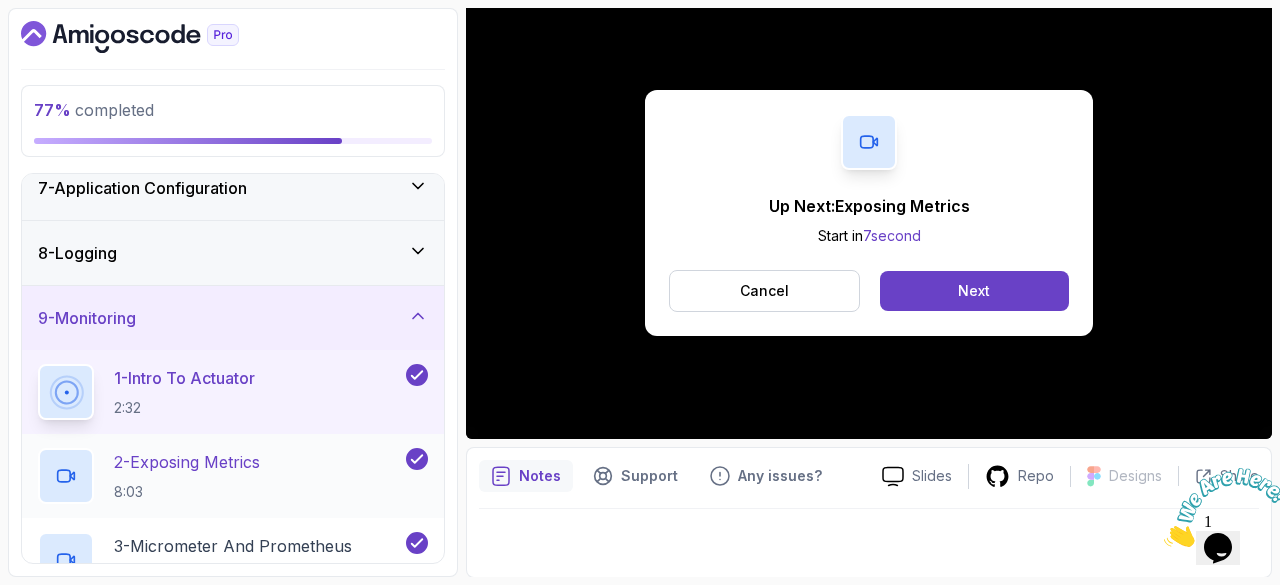 click on "2  -  Exposing Metrics 8:03" at bounding box center [220, 476] 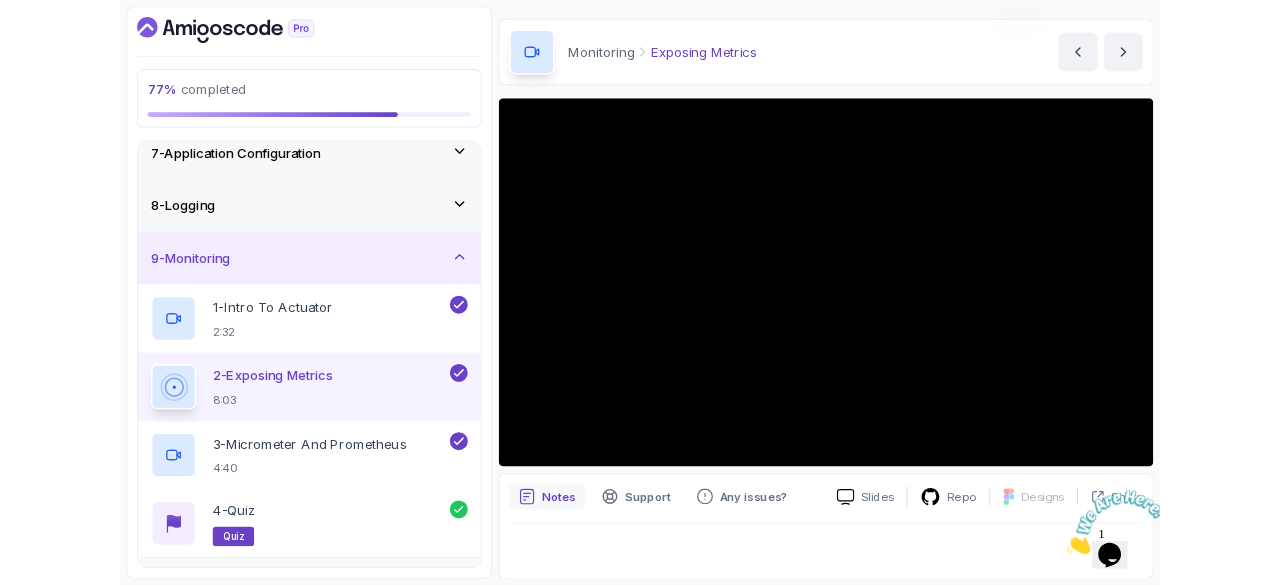 scroll, scrollTop: 192, scrollLeft: 0, axis: vertical 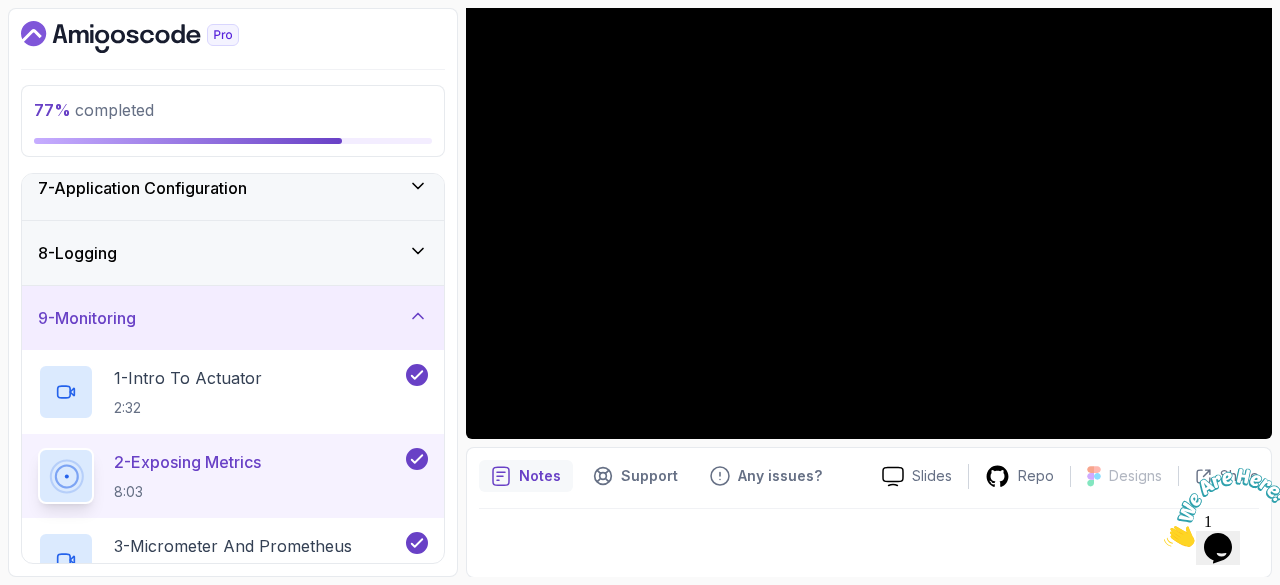 click at bounding box center (869, 537) 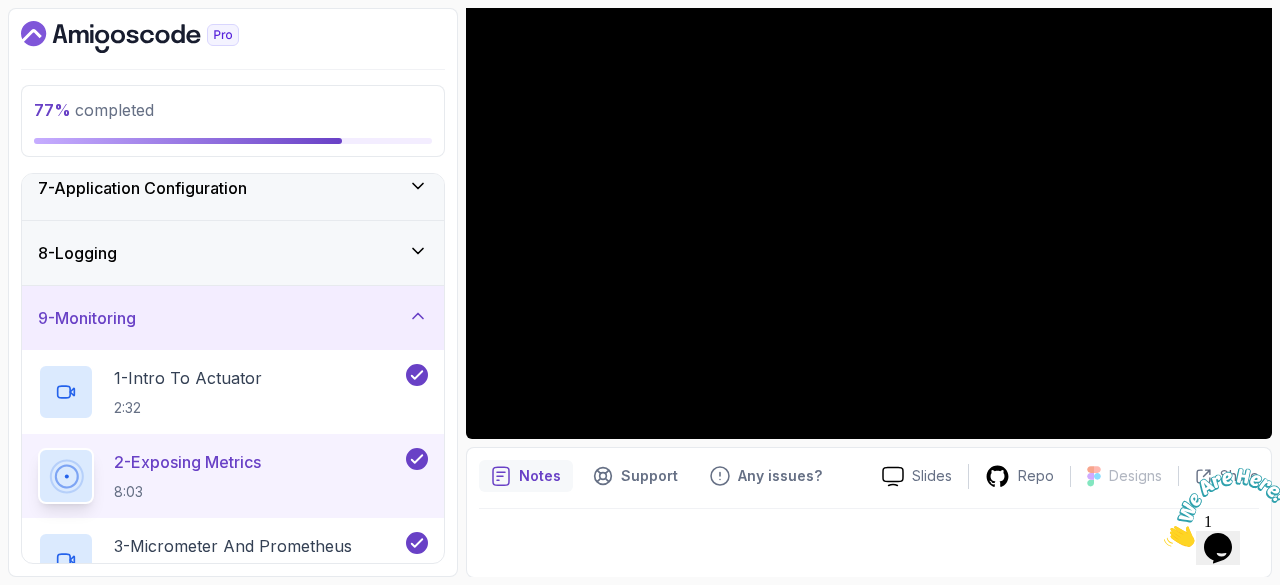 click on "77 % completed 1 - Intro 2 - Java Bean Validation 3 - Exception Handling 4 - Spring Data Jpa 5 - Rest Client 6 - Task Execution And Scheduling 7 - Application Configuration 8 - Logging 9 - Monitoring 1 - Intro To Actuator 2:32 2 - Exposing Metrics 8:03 3 - Micrometer And Prometheus 4:40 4 - Quiz quiz 10 - Testing 11 - Spring Security 12 - Packaging 13 - Outro My Courses Advanced Spring Boot 548 Points [NAME] [LAST] Student 19 - Monitoring 77 % completed Monitoring Exposing Metrics Exposing Metrics by nelson Slides Repo Designs Design not available Share Notes Support Any issues? Slides Repo Designs Design not available Share" at bounding box center [640, 292] 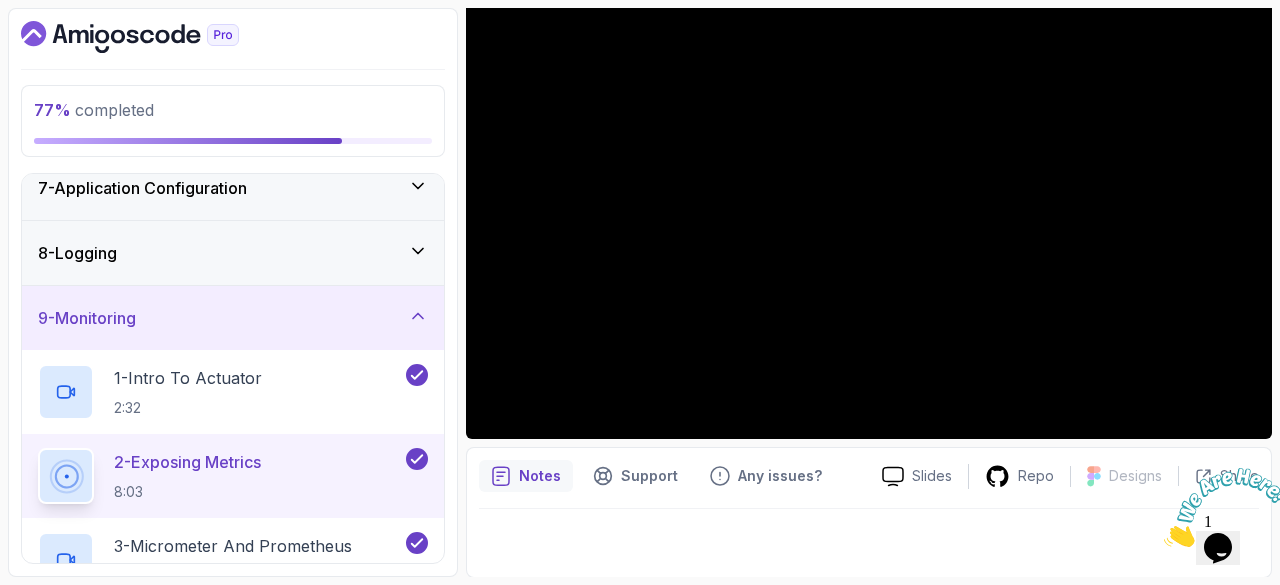 click on "9  -  Monitoring" at bounding box center [233, 318] 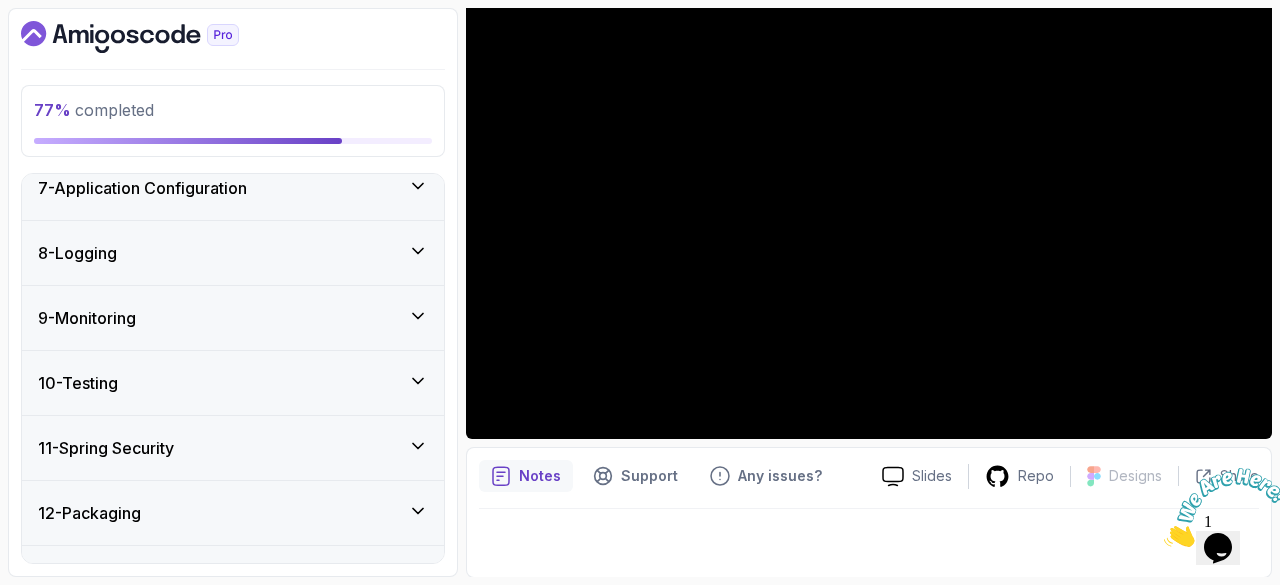 type 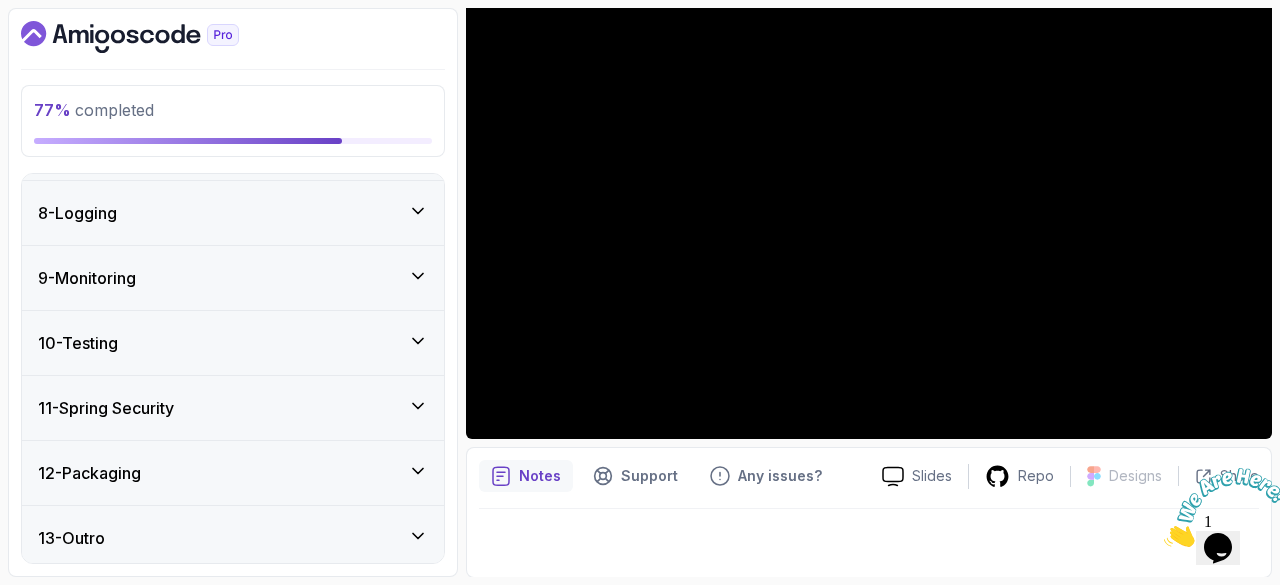 scroll, scrollTop: 449, scrollLeft: 0, axis: vertical 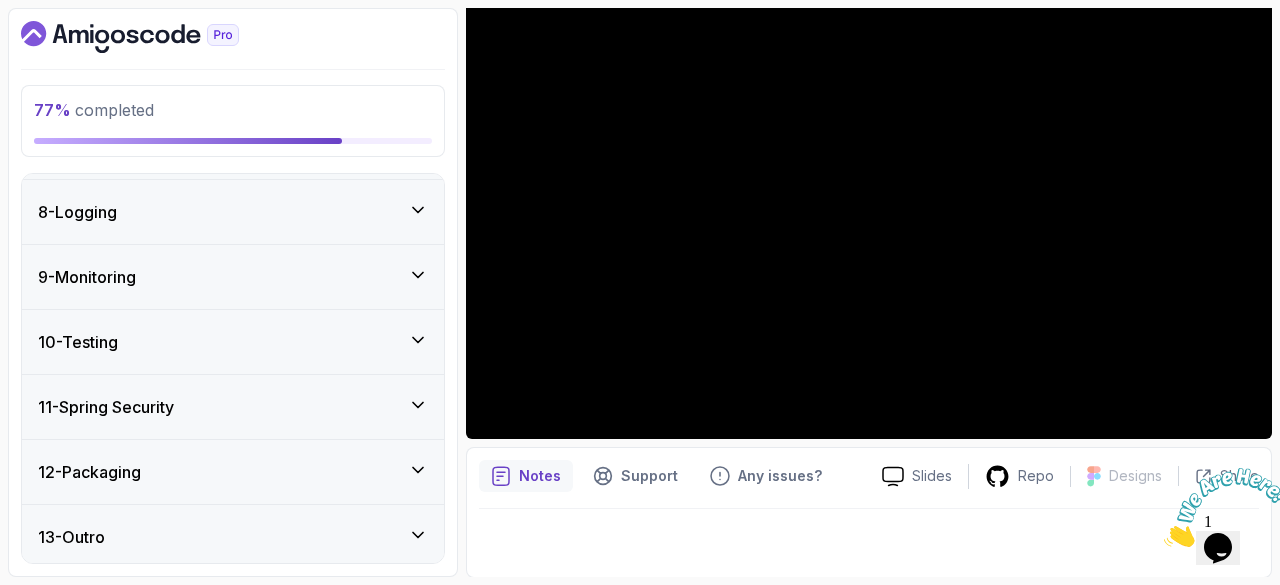 click on "9  -  Monitoring" at bounding box center (233, 277) 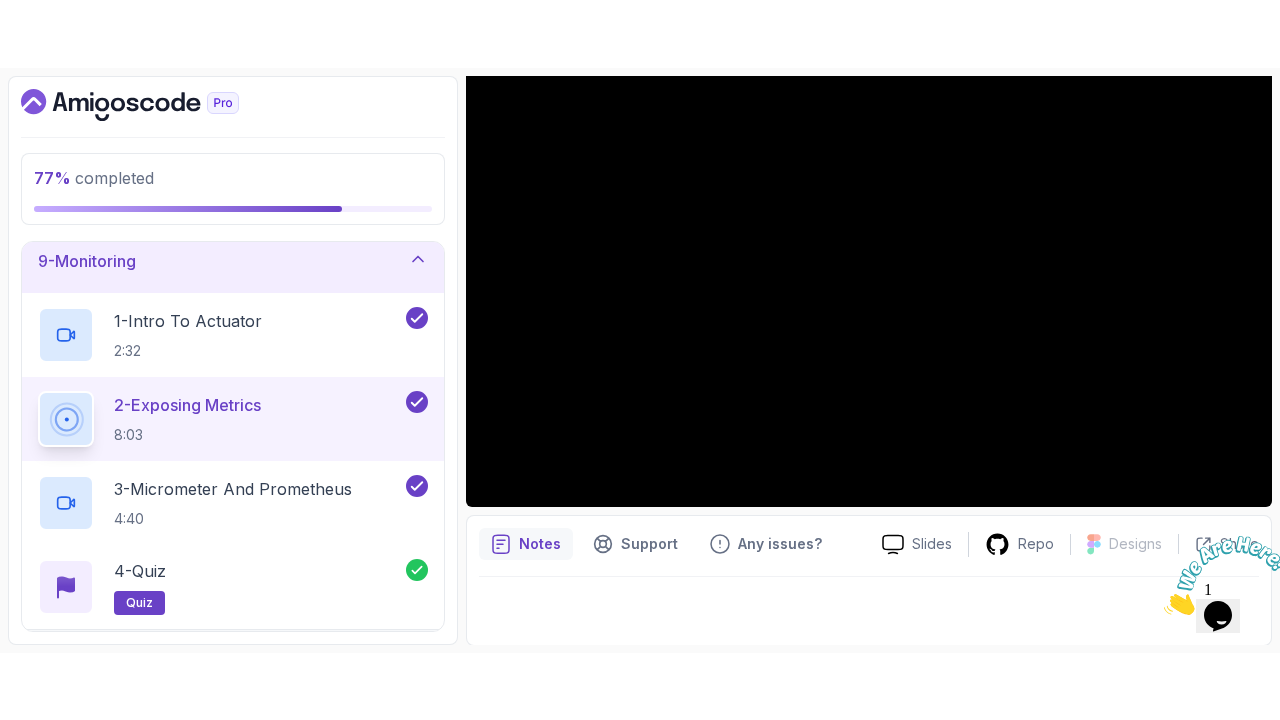 scroll, scrollTop: 569, scrollLeft: 0, axis: vertical 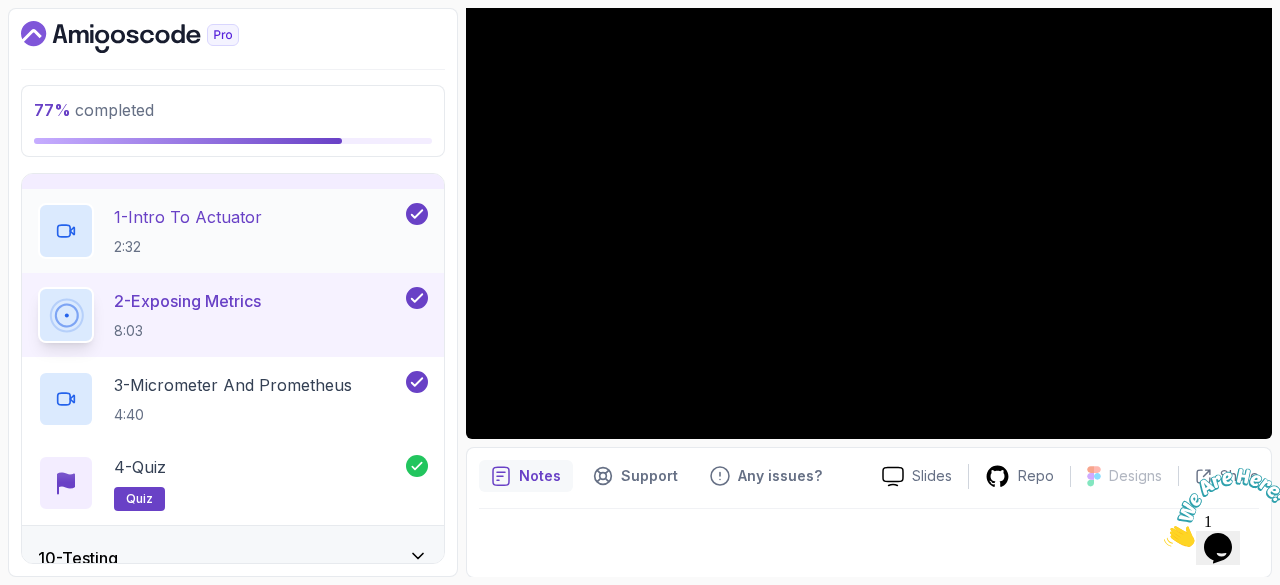 click on "1  -  Intro To Actuator 2:32" at bounding box center (220, 231) 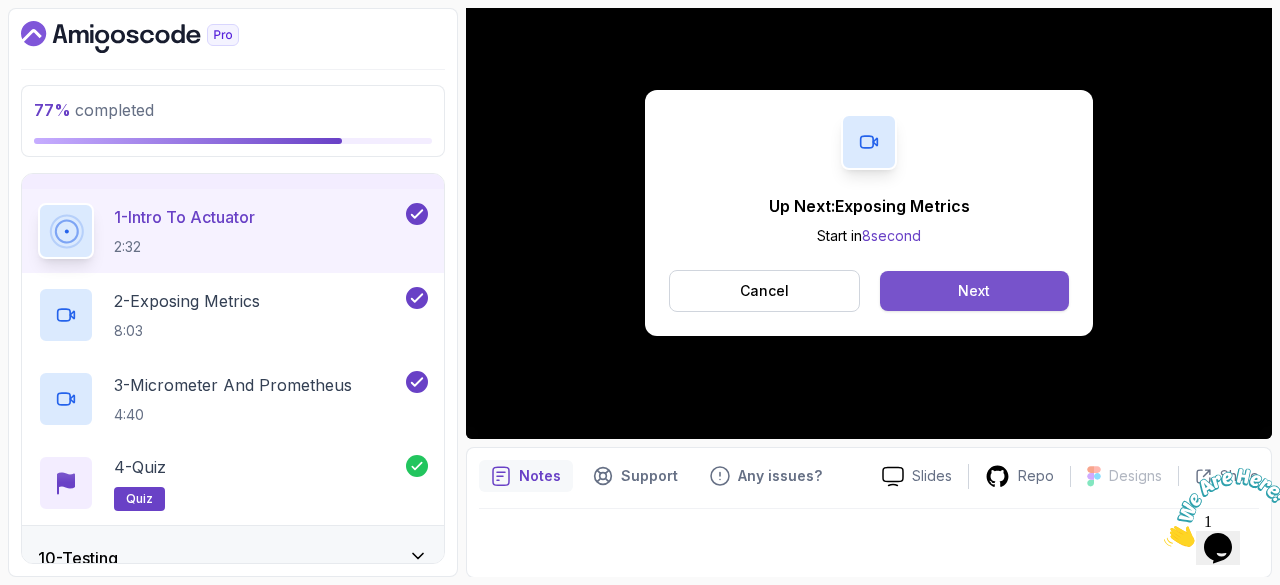 click on "Next" at bounding box center (974, 291) 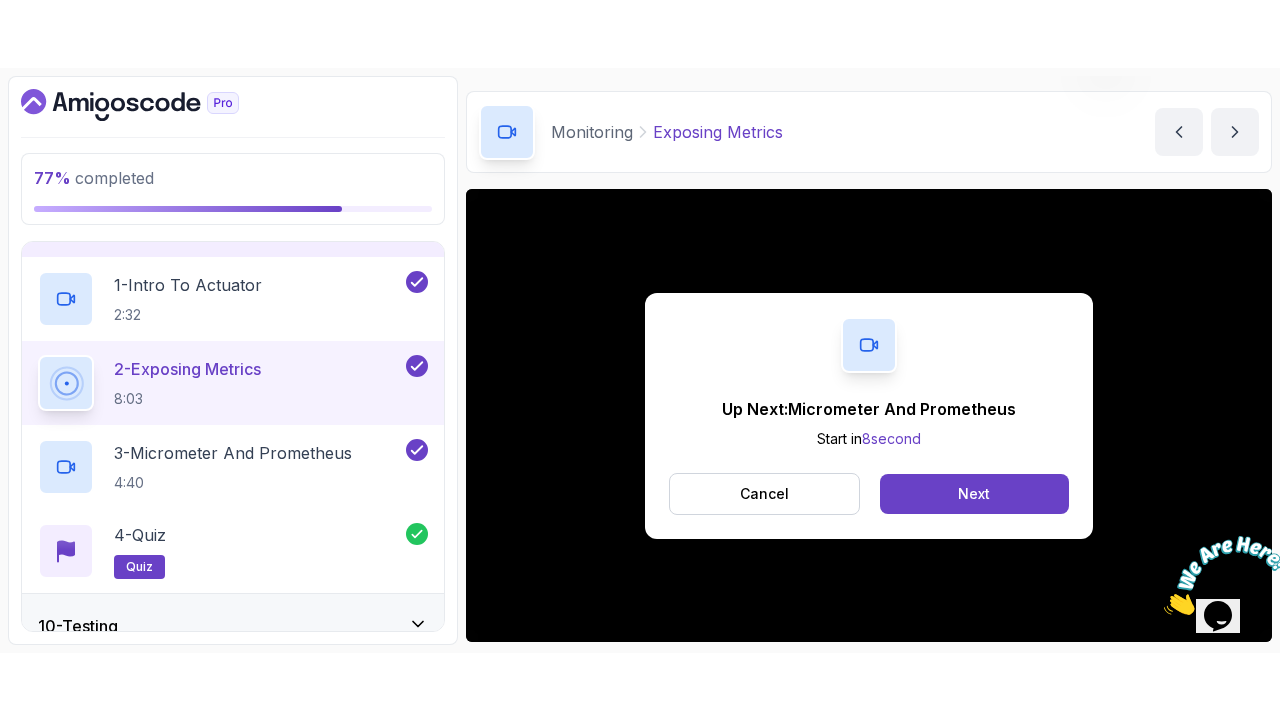 scroll, scrollTop: 192, scrollLeft: 0, axis: vertical 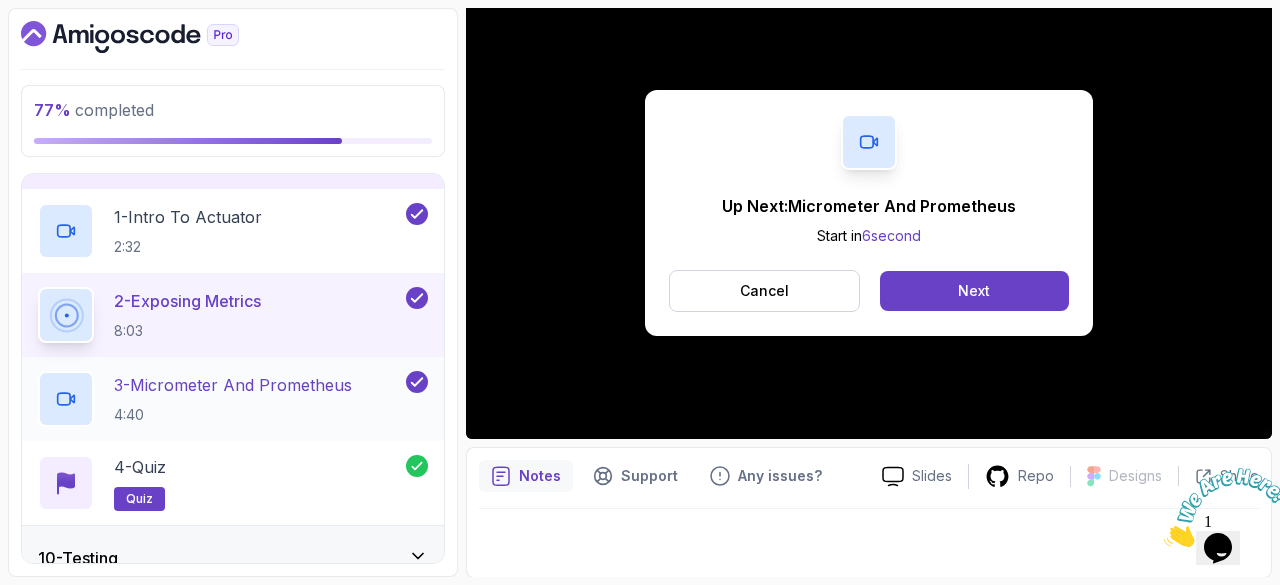 click on "3  -  Micrometer And Prometheus" at bounding box center [233, 385] 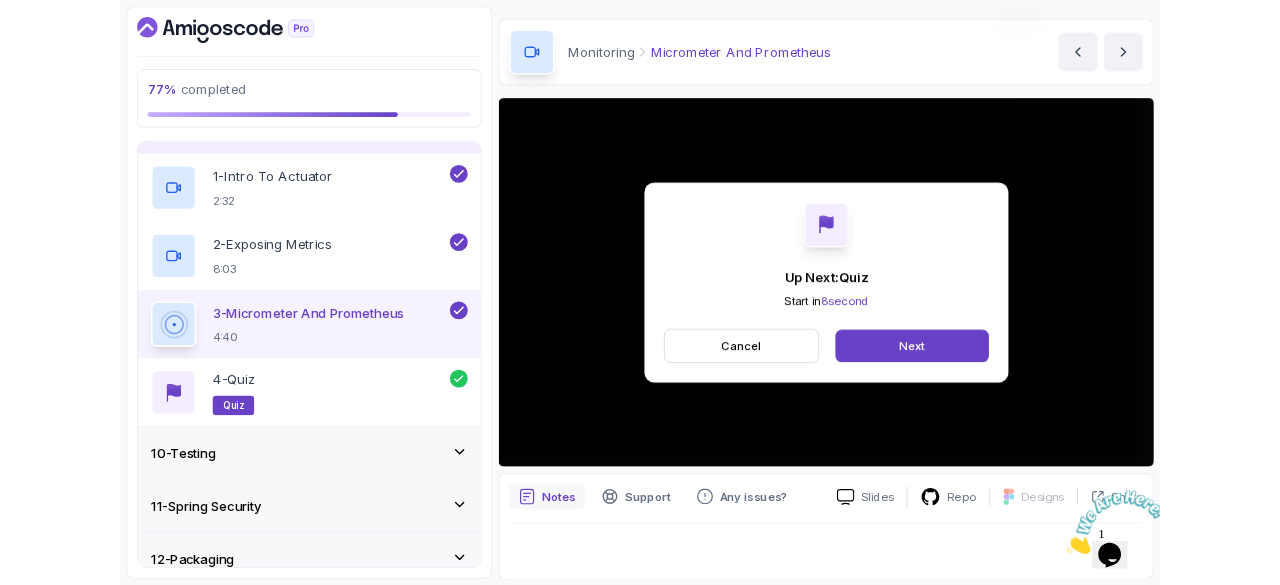 scroll, scrollTop: 192, scrollLeft: 0, axis: vertical 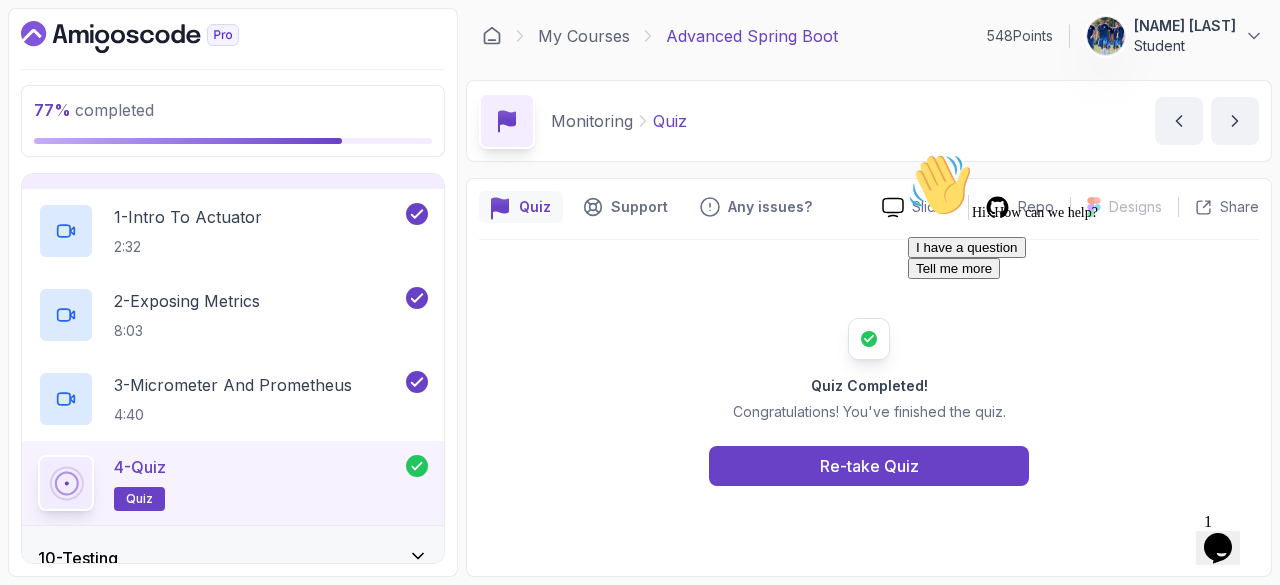 click 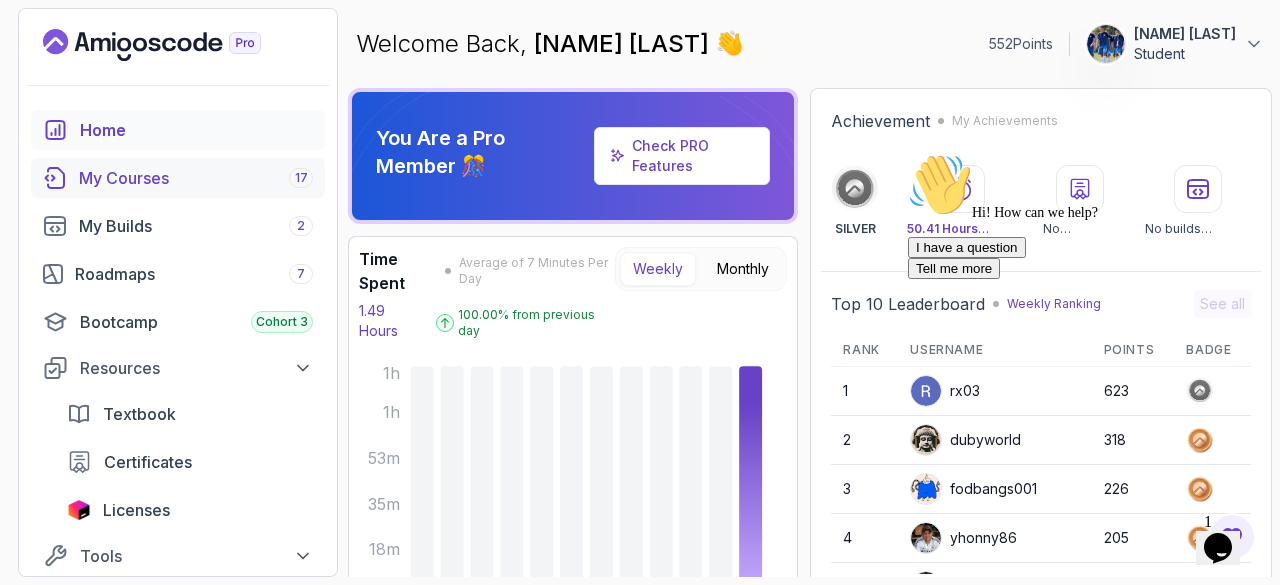 click on "My Courses 17" at bounding box center [196, 178] 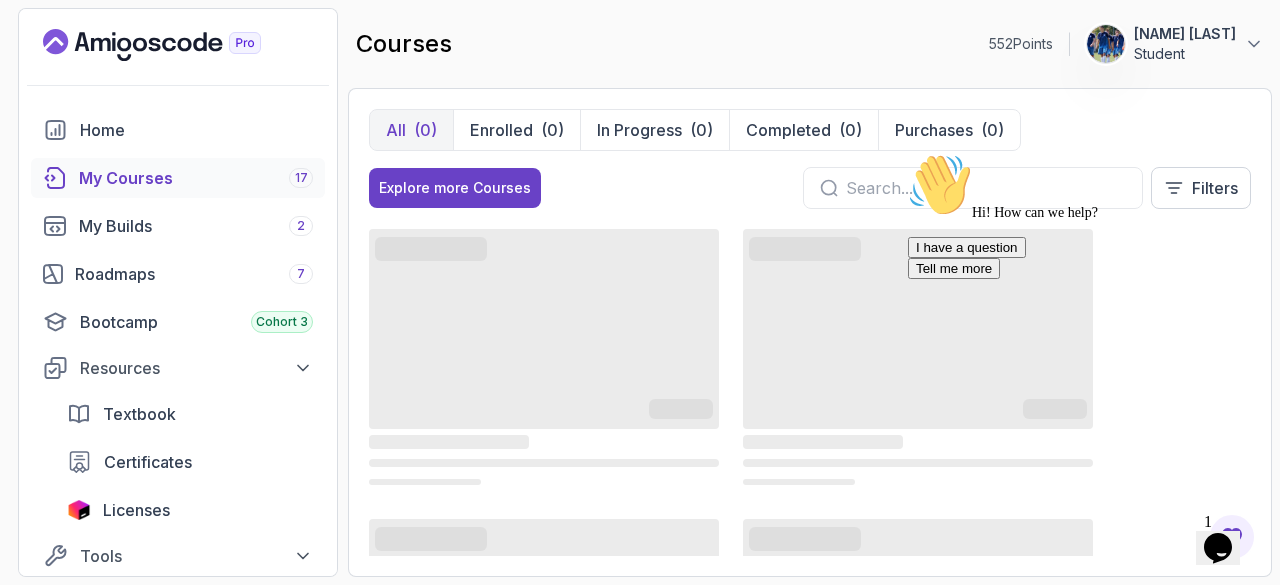 click on "Explore more Courses Filters" at bounding box center (810, 188) 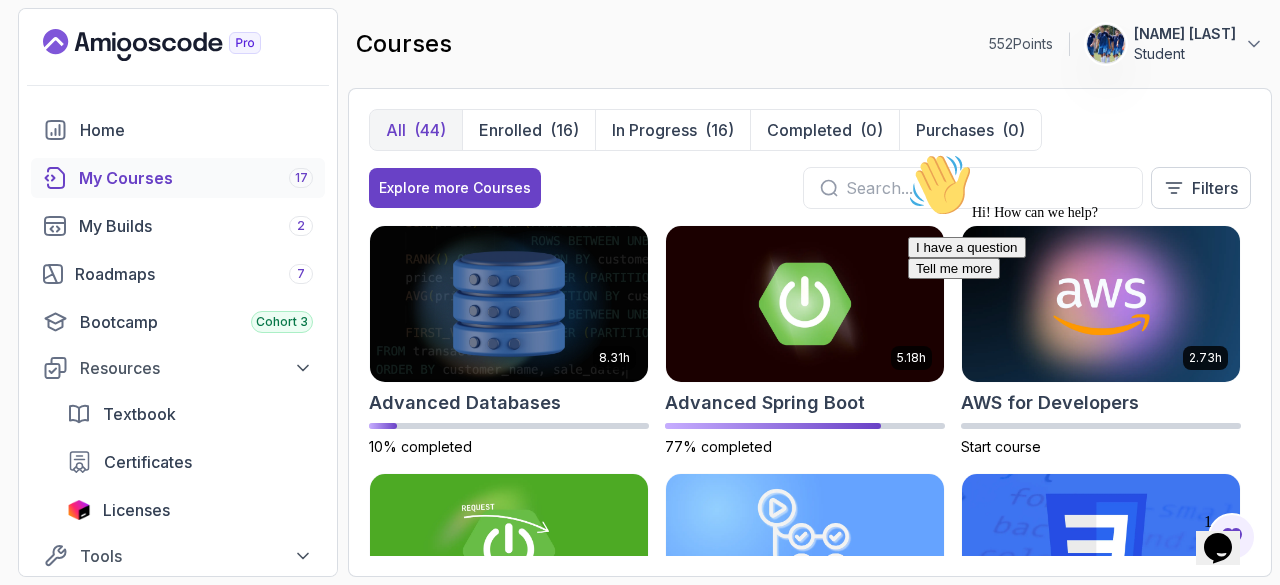 click on "548 Points [NAME] [LAST] Student" at bounding box center (810, 44) 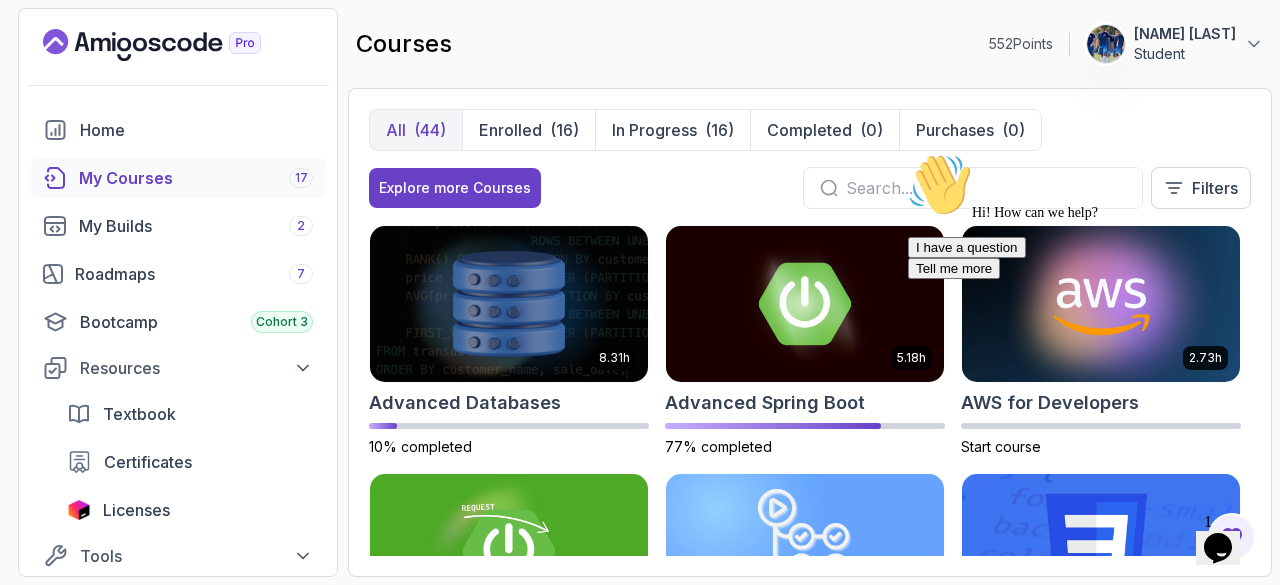 click on "548 Points [NAME] [LAST] Student" at bounding box center [810, 44] 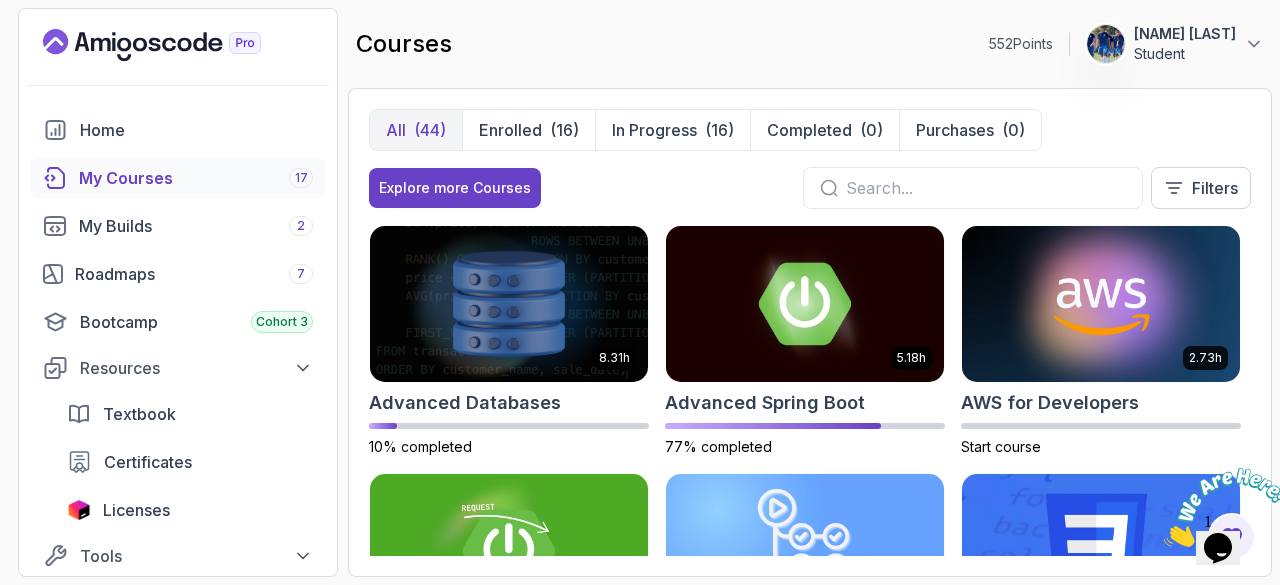 click at bounding box center [1164, 541] 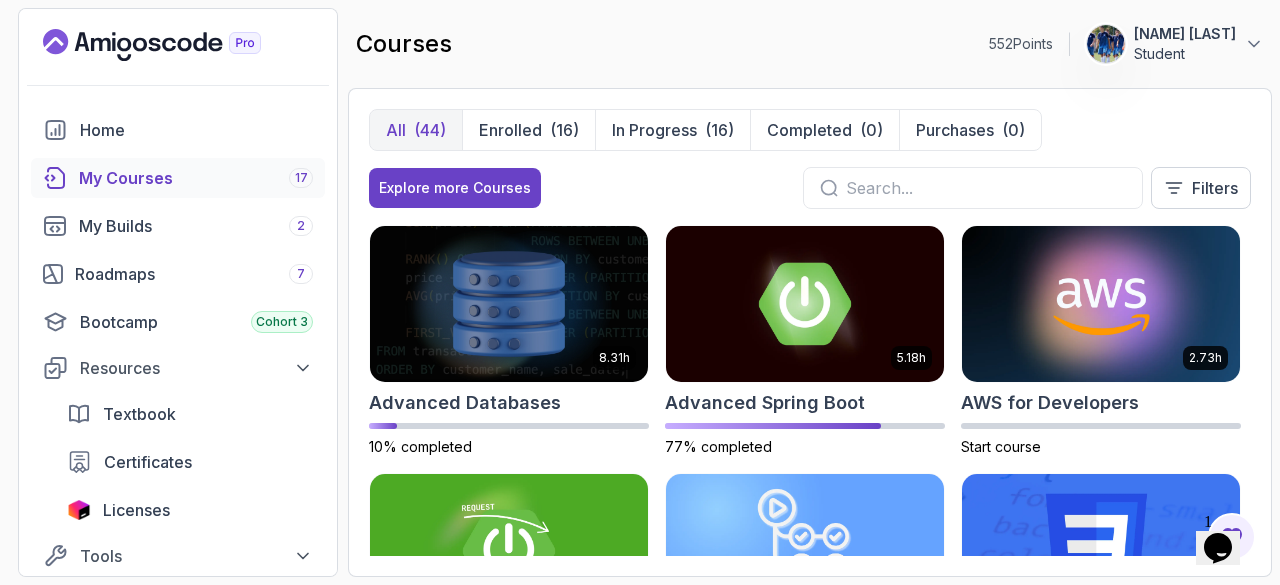 click on "8.31h Advanced Databases 10% completed 5.18h Advanced Spring Boot 77% completed 2.73h AWS for Developers Start course 3.30h Building APIs with Spring Boot 96% completed 2.63h CI/CD with GitHub Actions Start course 2.08h CSS Essentials Start course 1.70h Database Design & Implementation Start course 1.45h Docker for Java Developers Start course 4.64h Docker For Professionals Start course 10.13h Git for Professionals Start course 2.55h Git & GitHub Fundamentals Start course 2.10h GitHub Toolkit Start course 1.84h HTML Essentials 73% completed 5.57h IntelliJ IDEA Developer Guide 81% completed 1.72h Java Data Structures Start course 2.41h Java for Beginners Continue Watching 9.18h Java for Developers 15% completed 1.13h Java Generics 81% completed 1.67h Java Integration Testing Start course 2.82h Java Object Oriented Programming Continue Watching 26m Java Streams Essentials Start course 2.08h Java Streams Start course 1.42h Stripe Checkout Start course 38m Java Unit Testing Essentials Start course 2.75h 2.05h" at bounding box center (810, 390) 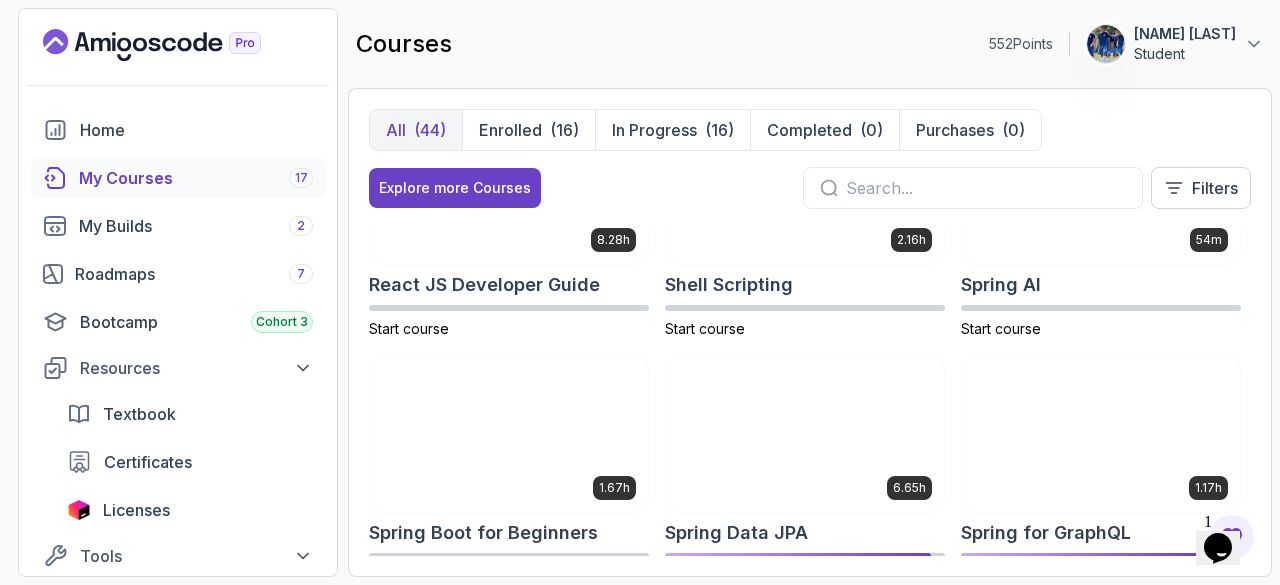 scroll, scrollTop: 2880, scrollLeft: 0, axis: vertical 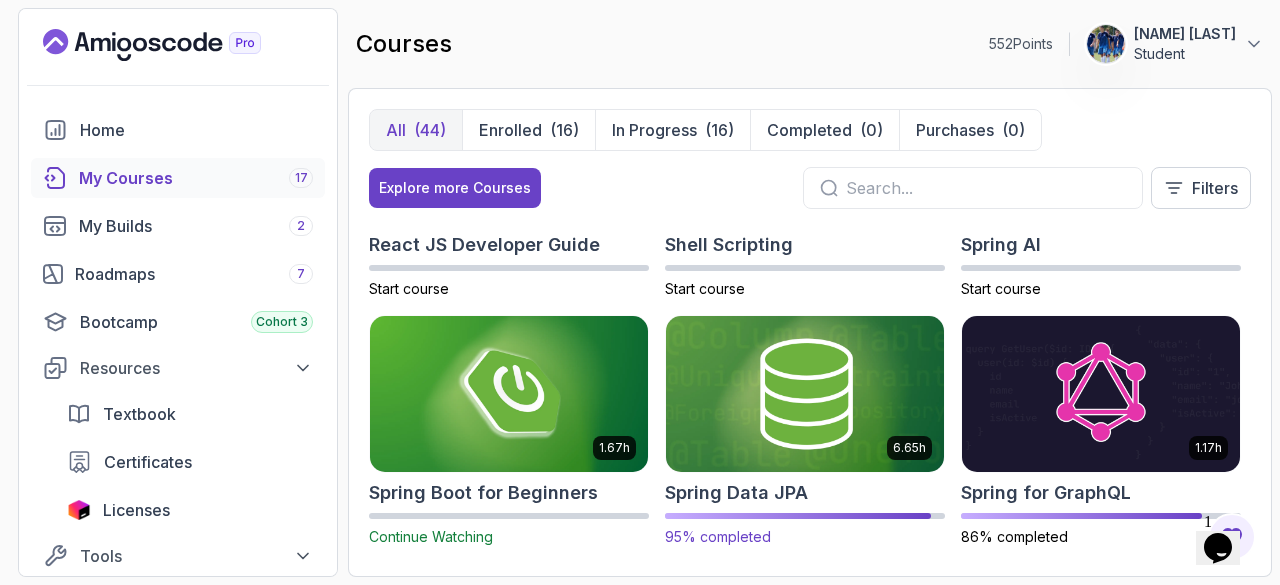 click at bounding box center (805, 393) 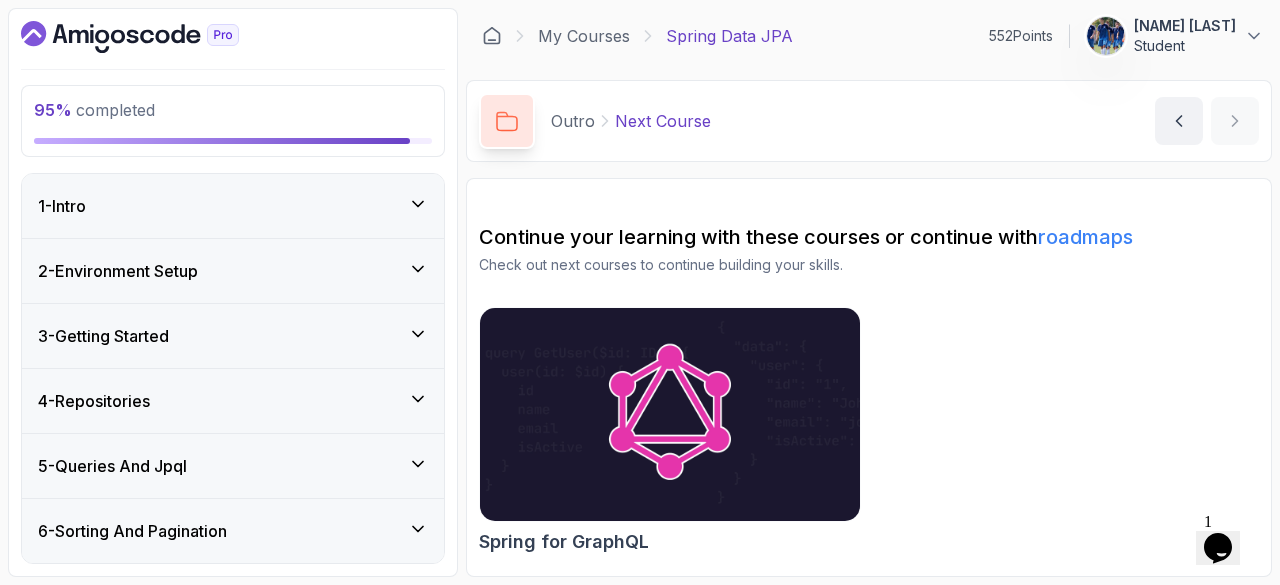 click on "Continue your learning with these courses or continue with  roadmaps Check out next courses to continue building your skills. Spring for GraphQL" at bounding box center [869, 392] 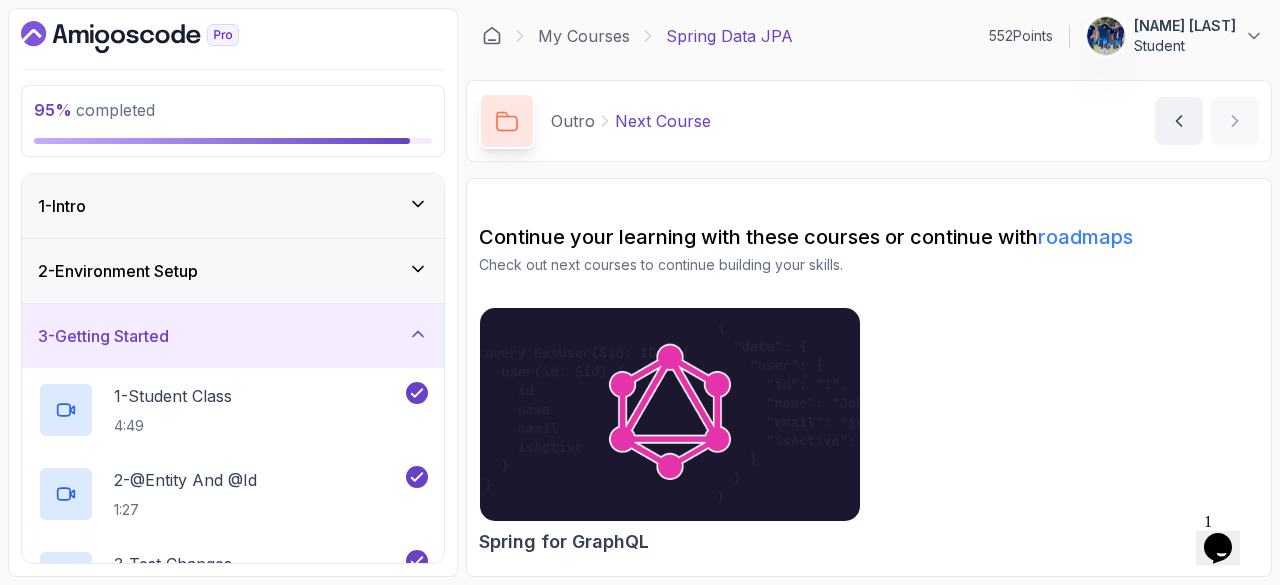 type 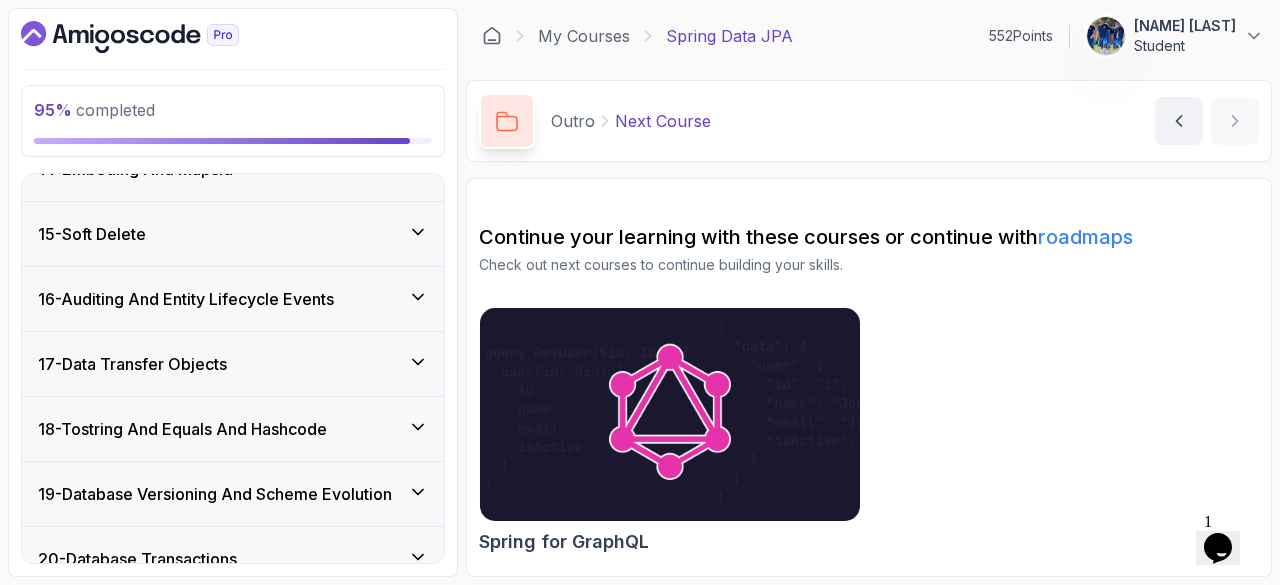 scroll, scrollTop: 1640, scrollLeft: 0, axis: vertical 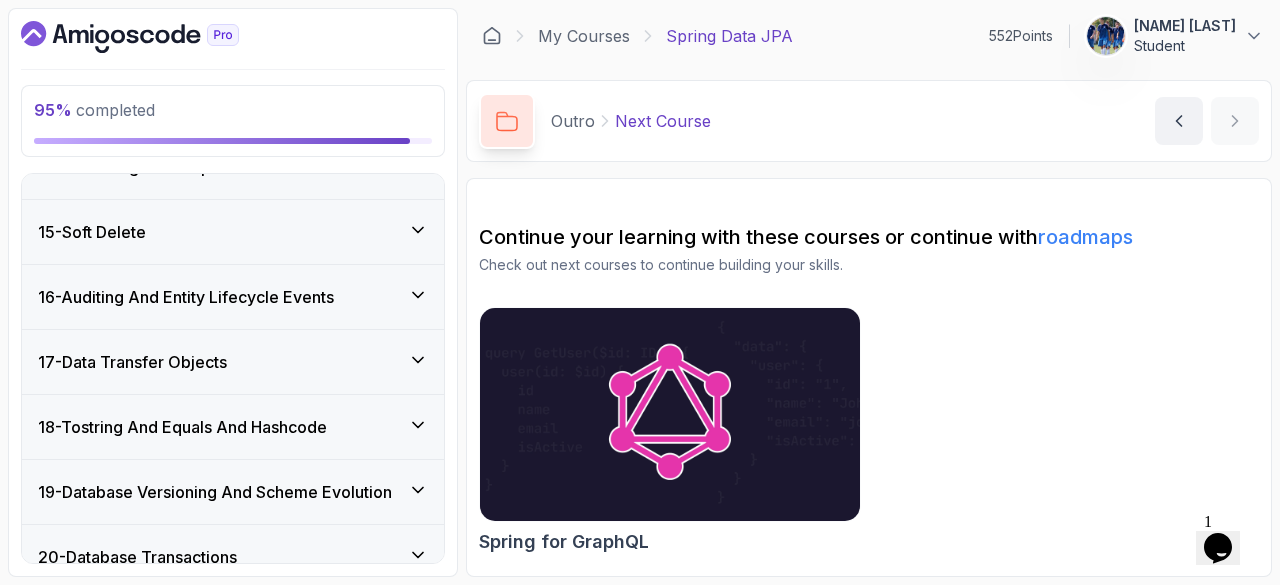 click on "16  -  Auditing And Entity Lifecycle Events" at bounding box center (233, 297) 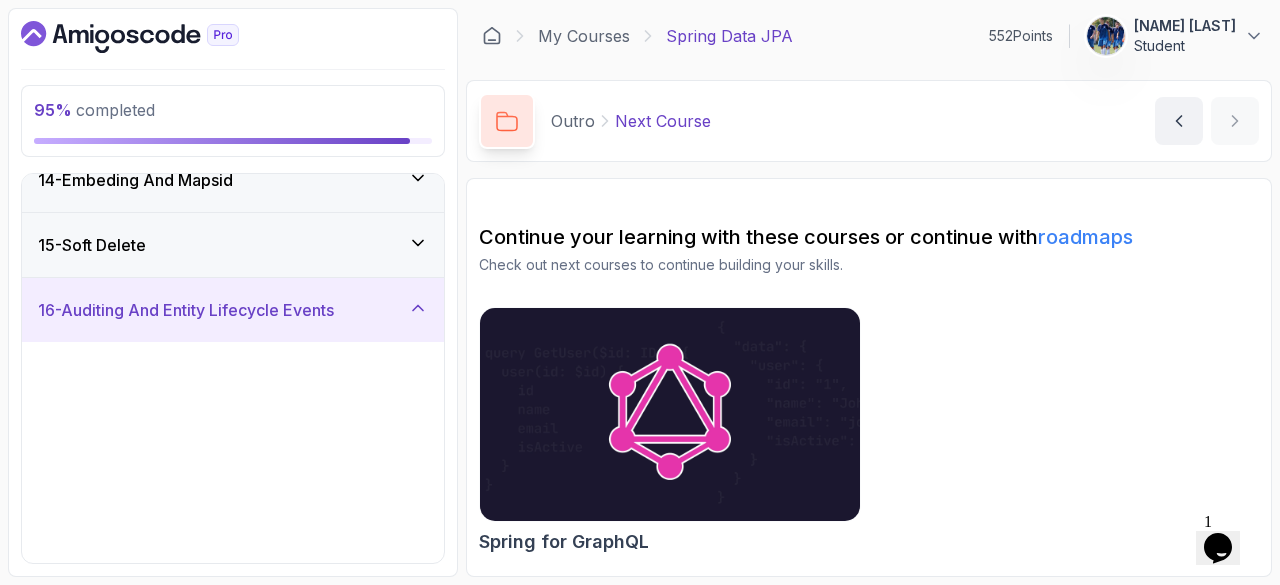 scroll, scrollTop: 884, scrollLeft: 0, axis: vertical 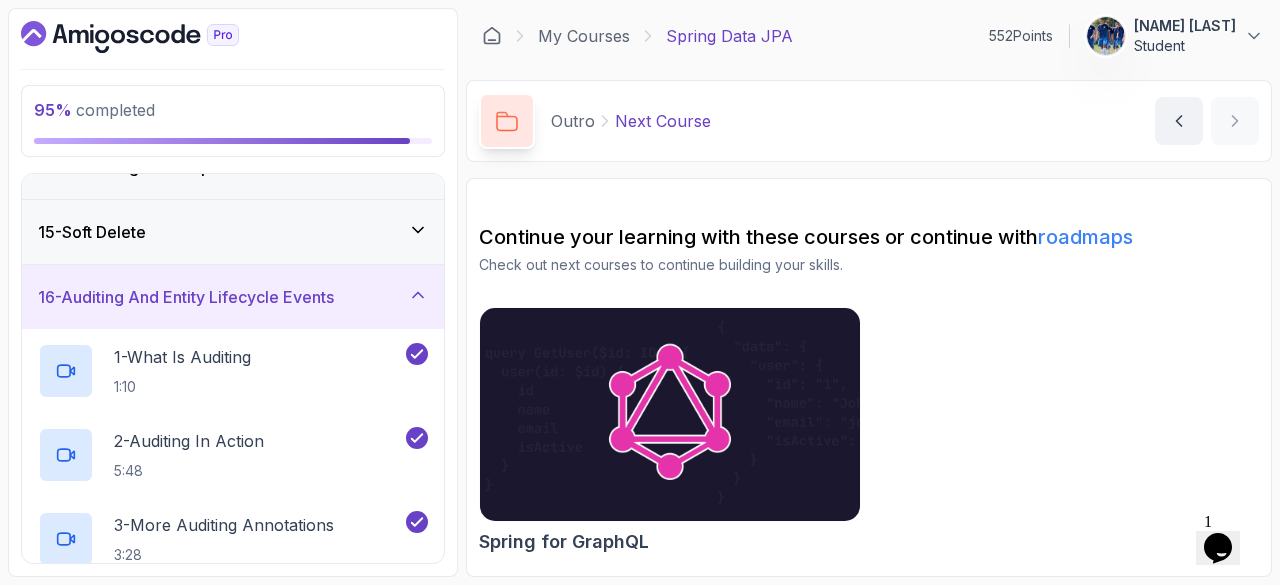 type 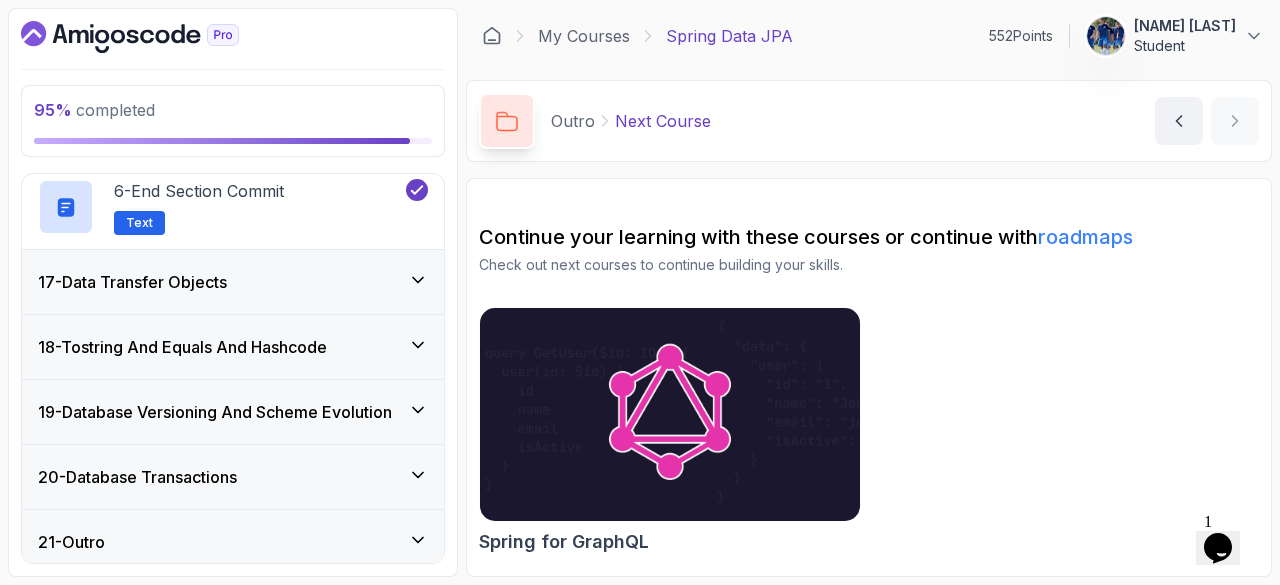 scroll, scrollTop: 1470, scrollLeft: 0, axis: vertical 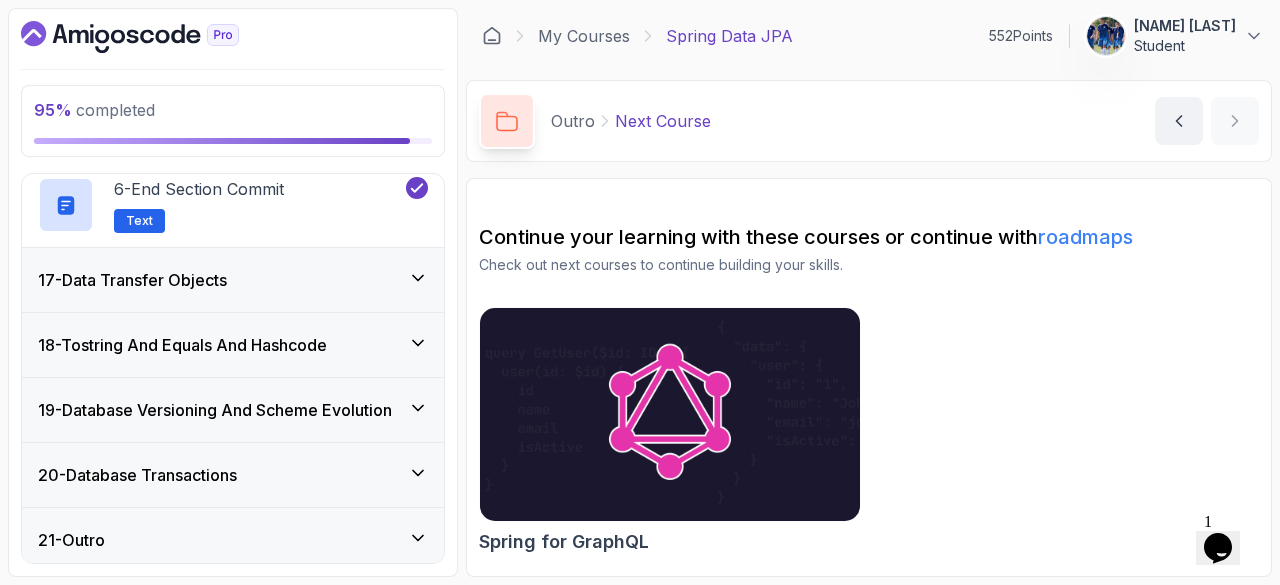 click on "18  -  Tostring And Equals And Hashcode" at bounding box center (233, 345) 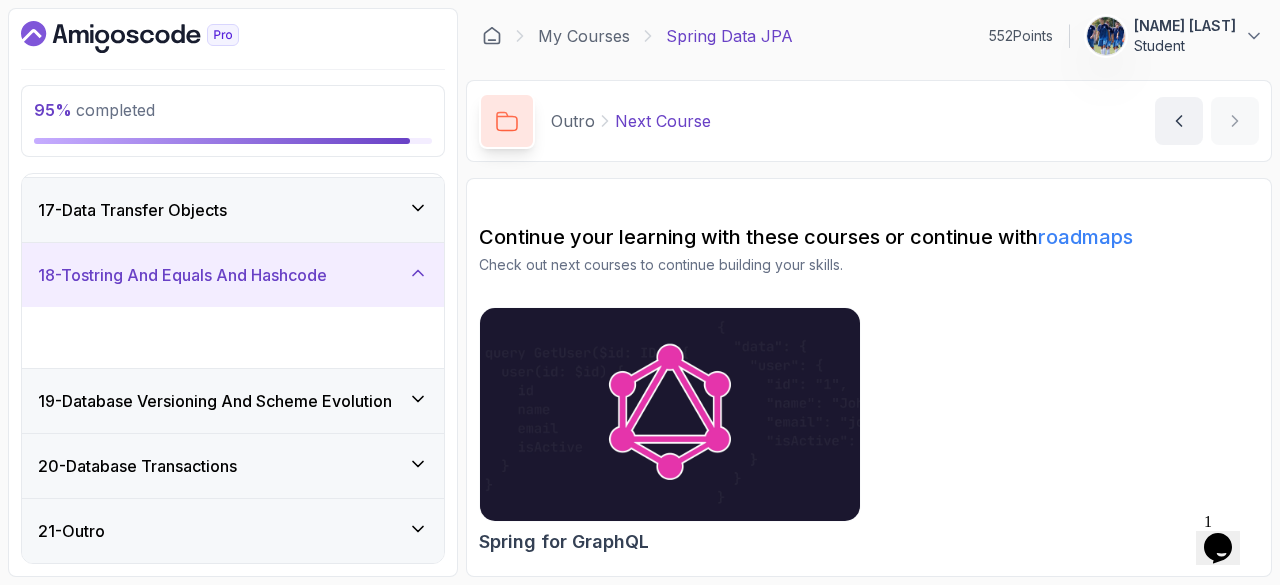scroll, scrollTop: 966, scrollLeft: 0, axis: vertical 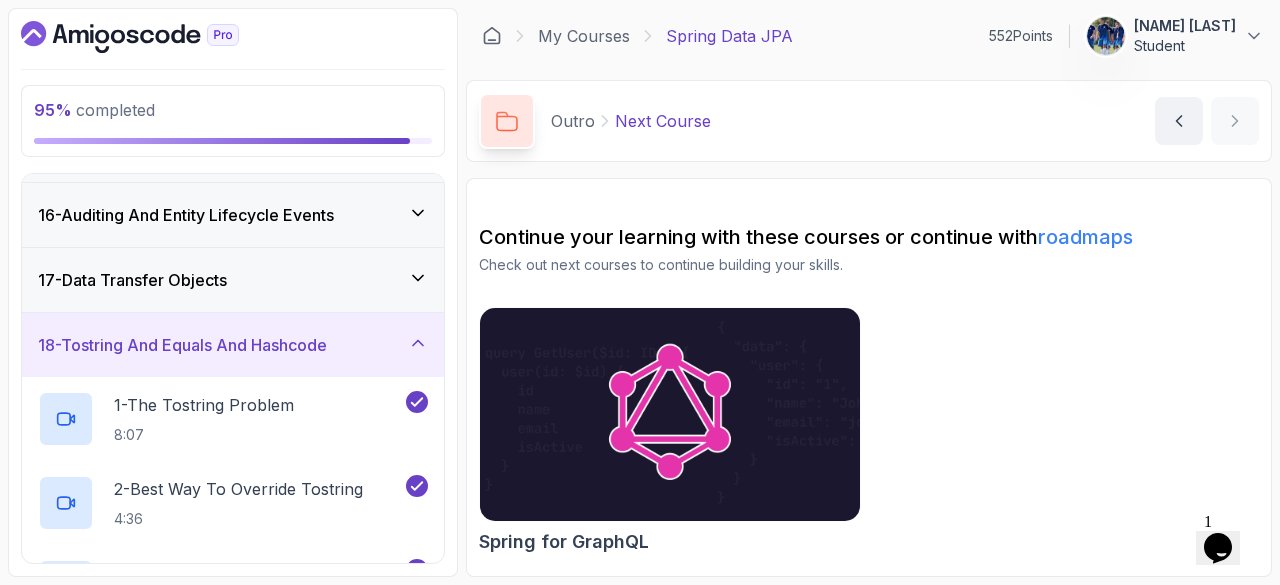 type 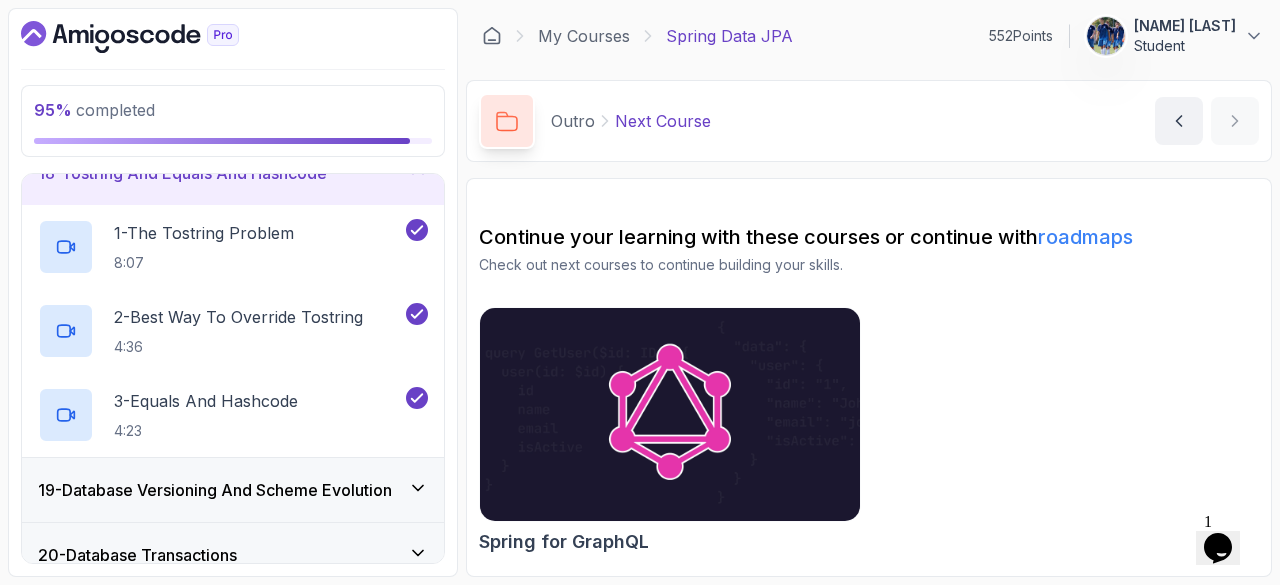 scroll, scrollTop: 1098, scrollLeft: 0, axis: vertical 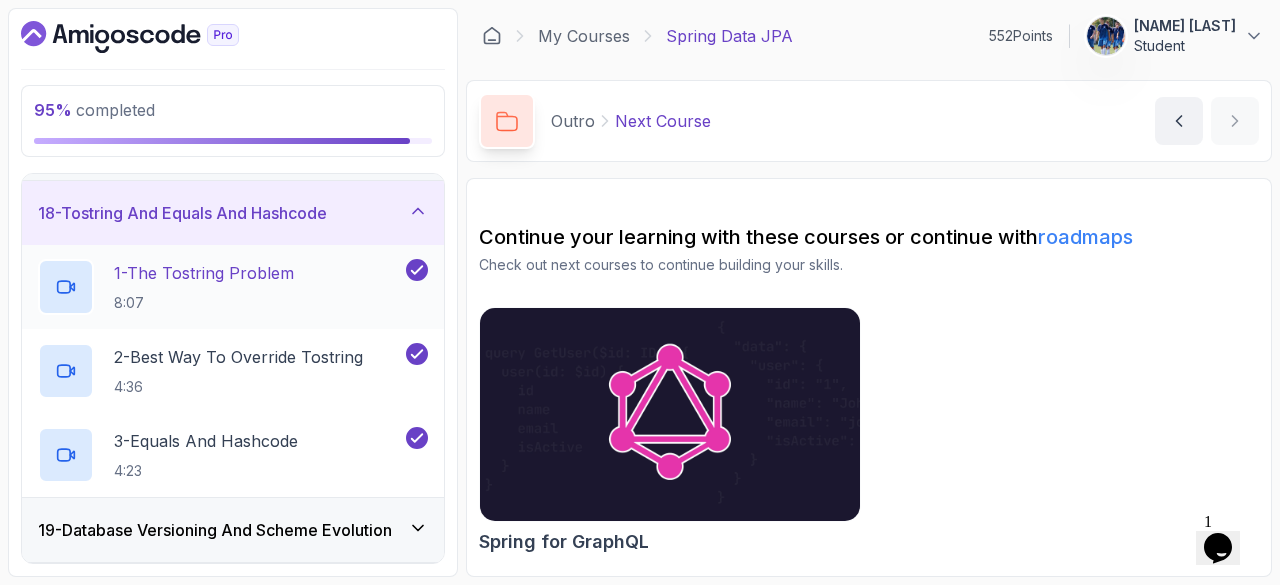 click on "1  -  The Tostring Problem 8:07" at bounding box center (220, 287) 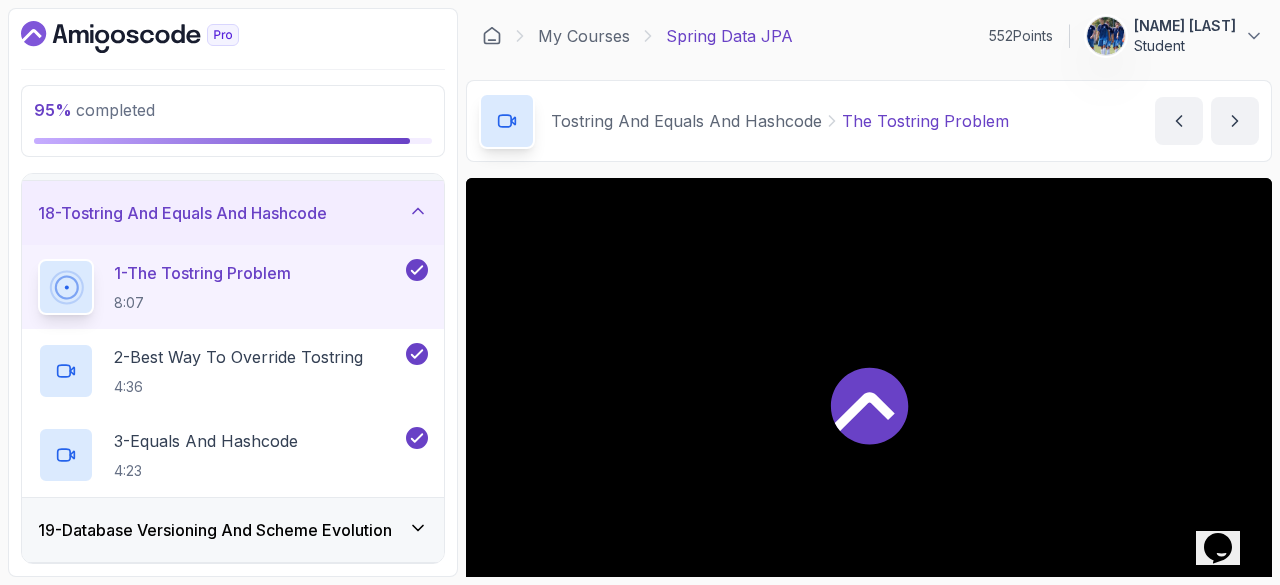 type 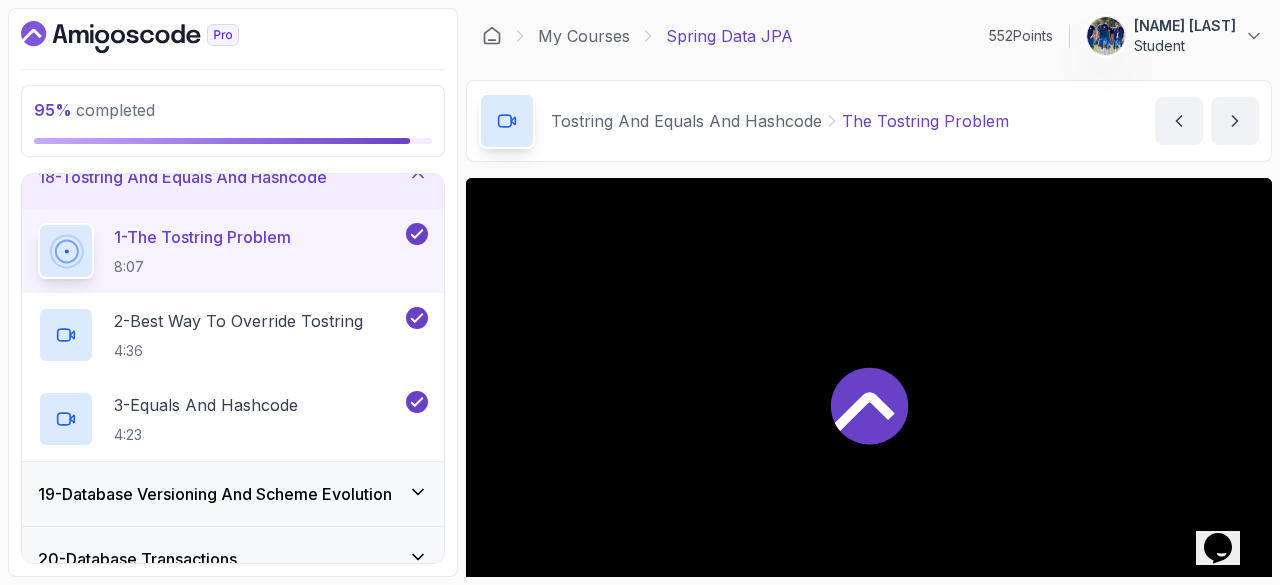 scroll, scrollTop: 1138, scrollLeft: 0, axis: vertical 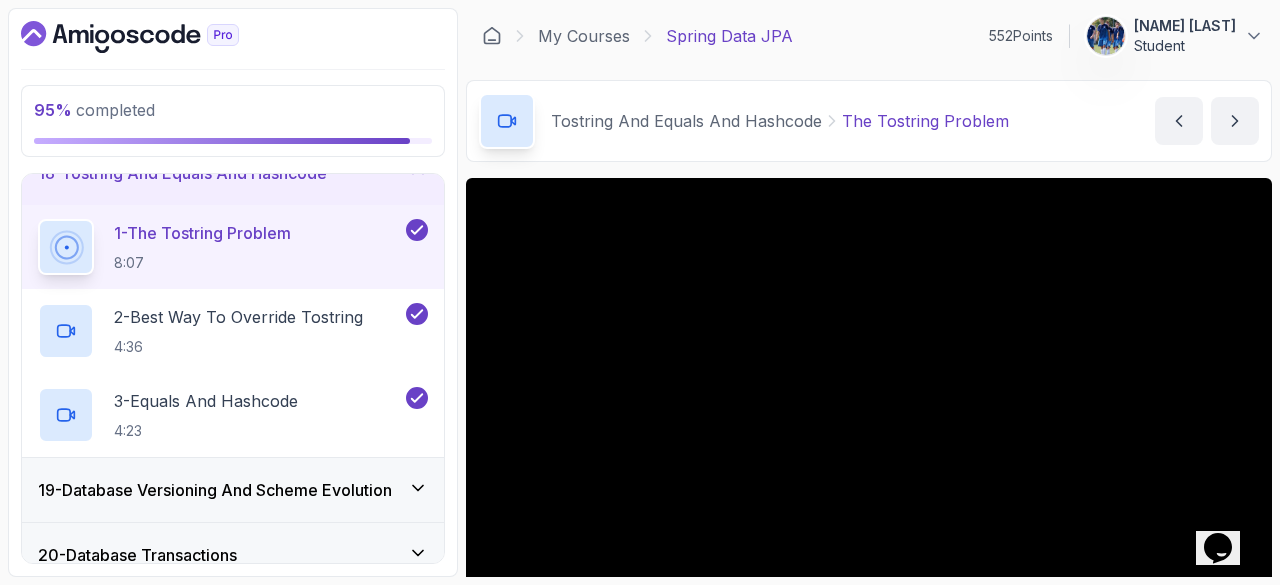 click on "Tostring And Equals And Hashcode The Tostring Problem The Tostring Problem by nelson" at bounding box center (869, 121) 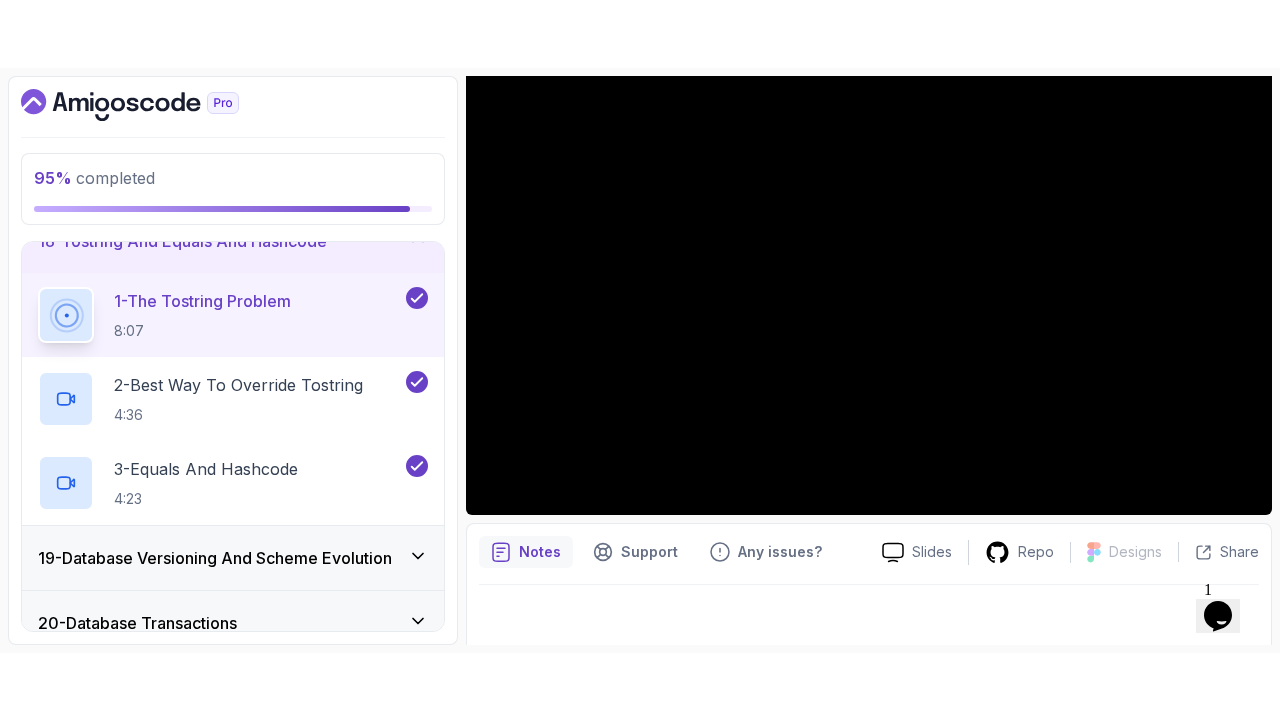 scroll, scrollTop: 192, scrollLeft: 0, axis: vertical 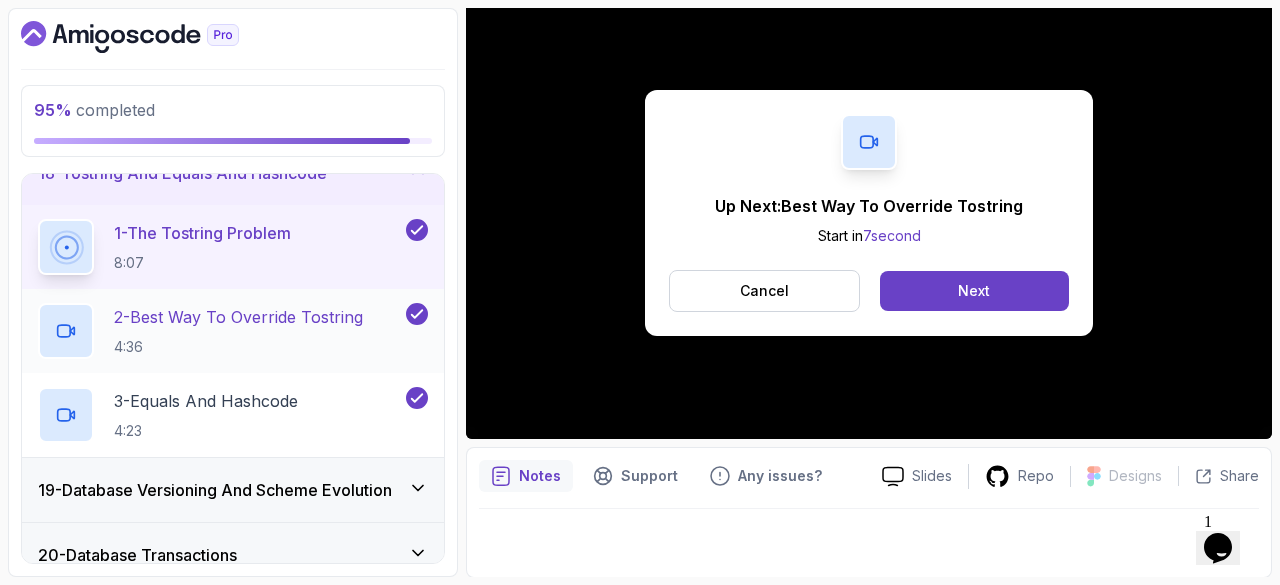 click on "2  -  Best Way To Override Tostring 4:36" at bounding box center (238, 331) 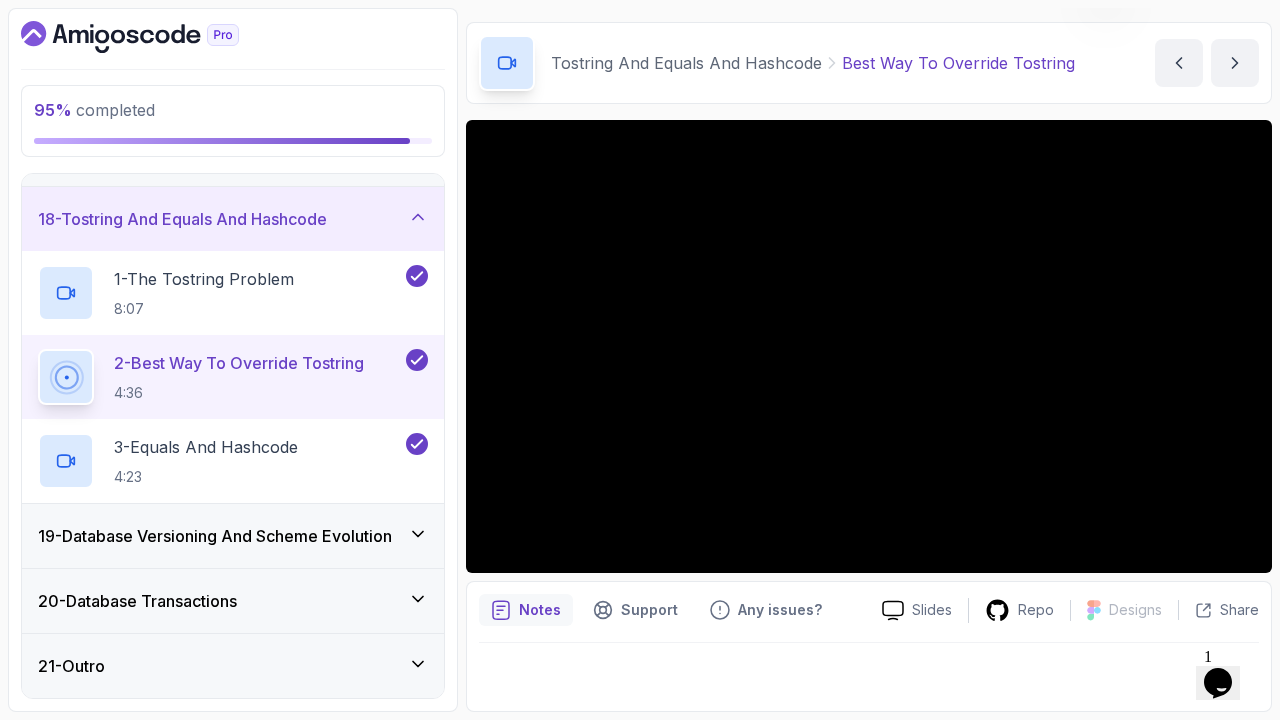 scroll, scrollTop: 1083, scrollLeft: 0, axis: vertical 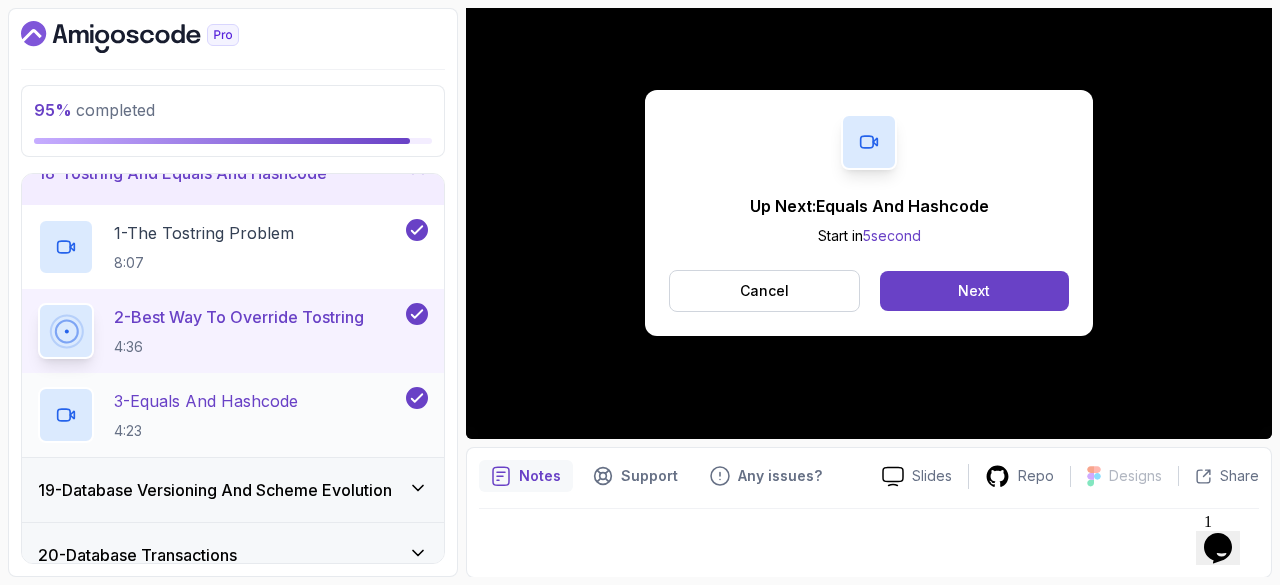 click on "4:23" at bounding box center [206, 431] 